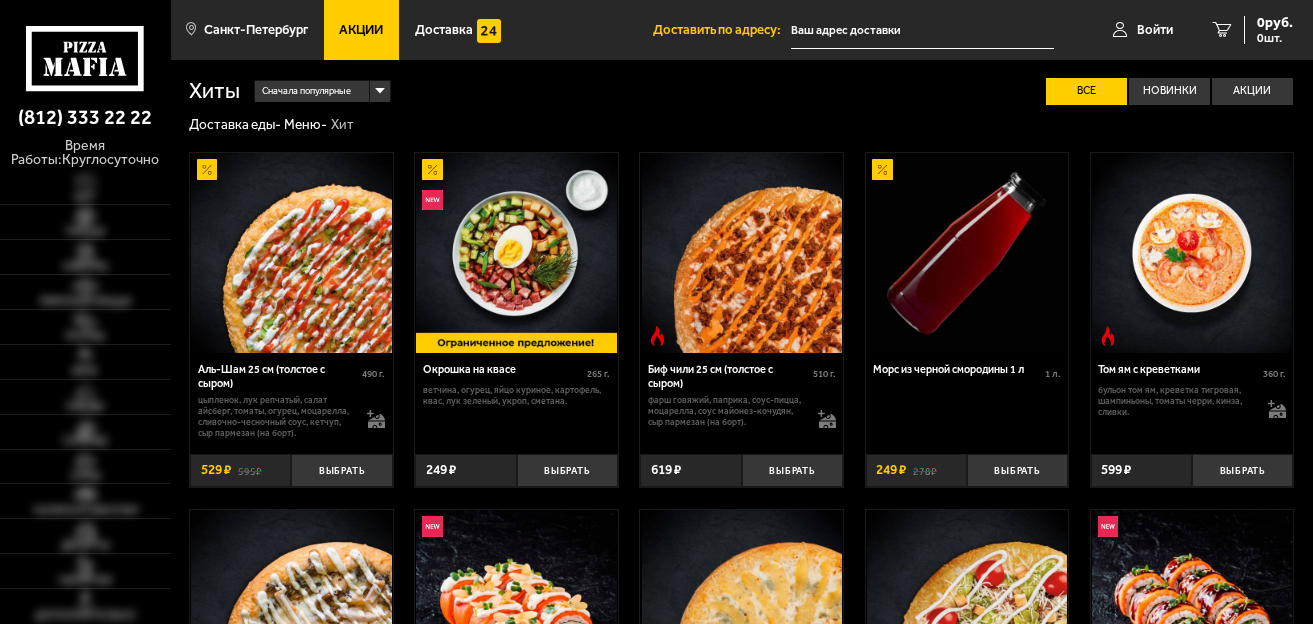 scroll, scrollTop: 0, scrollLeft: 0, axis: both 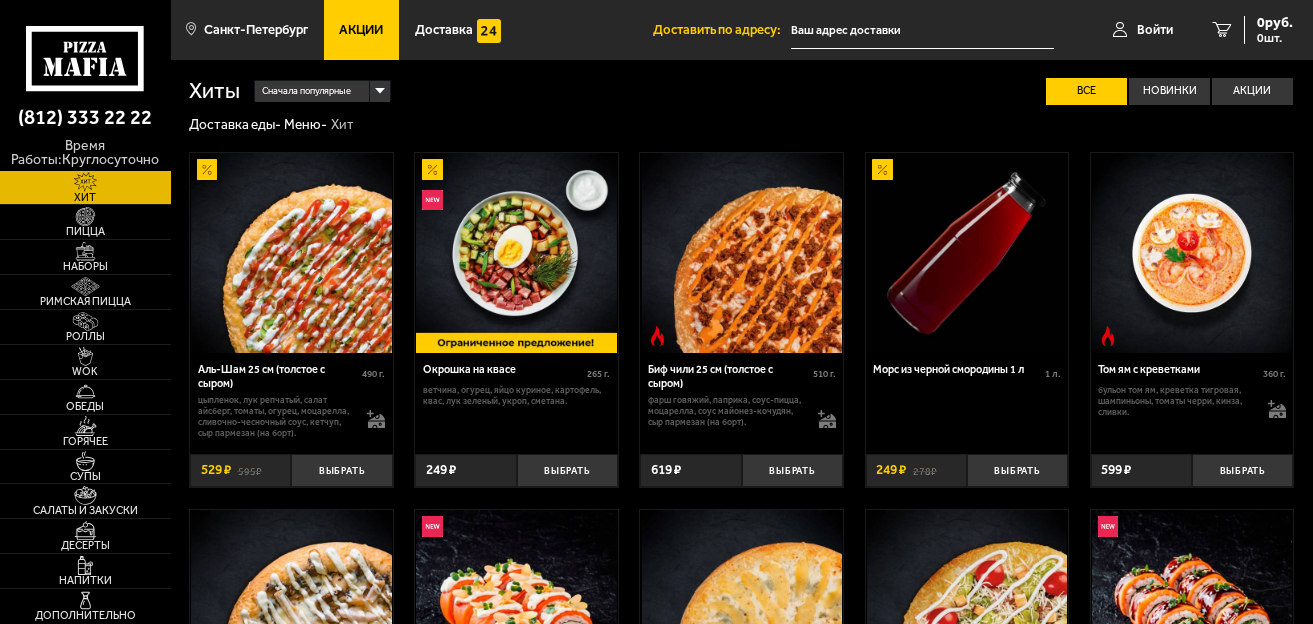 type on "[STREET], [NUMBER]" 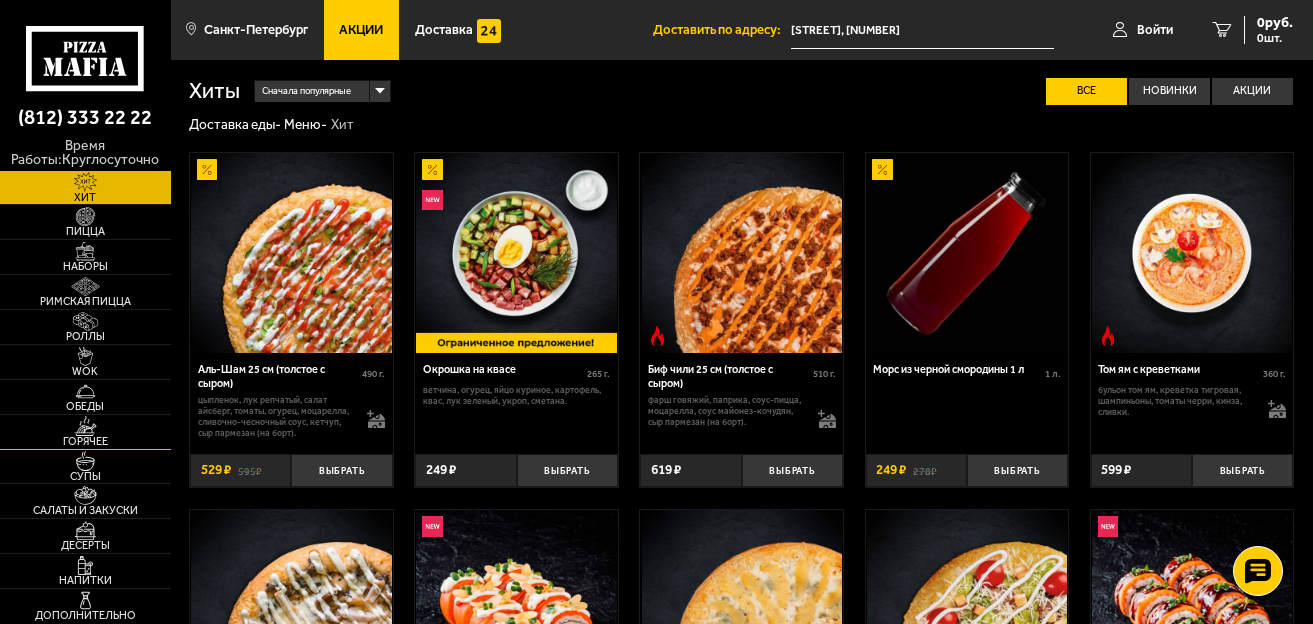 click at bounding box center (85, 425) 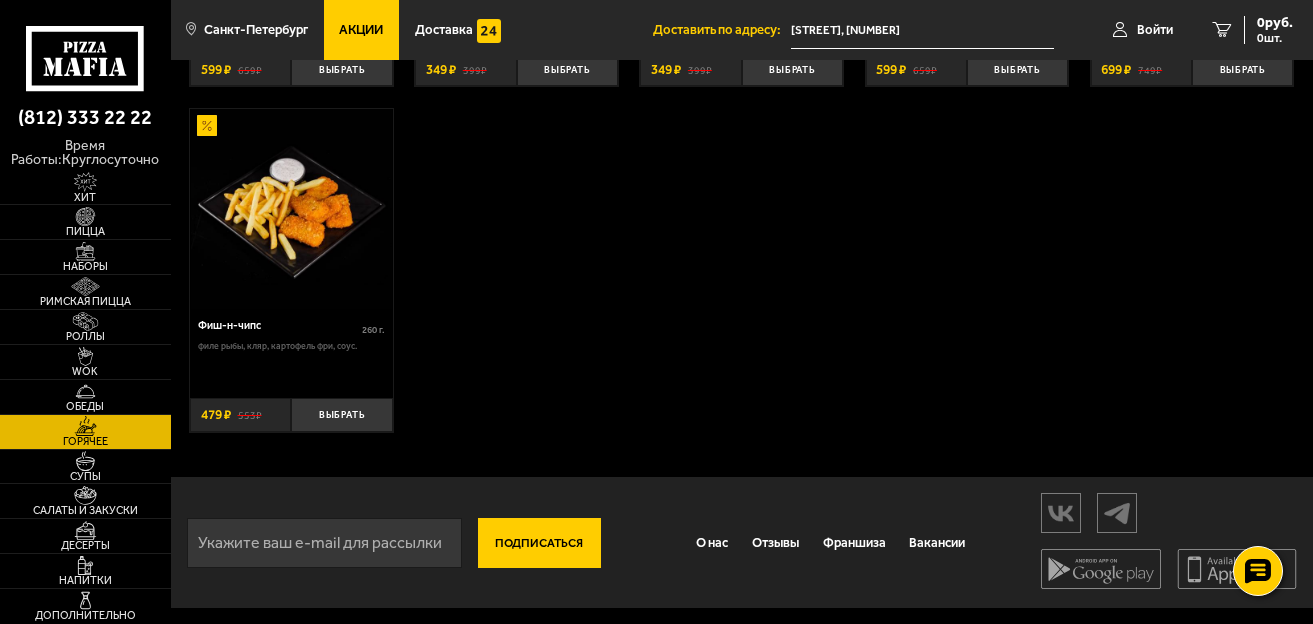 scroll, scrollTop: 1185, scrollLeft: 0, axis: vertical 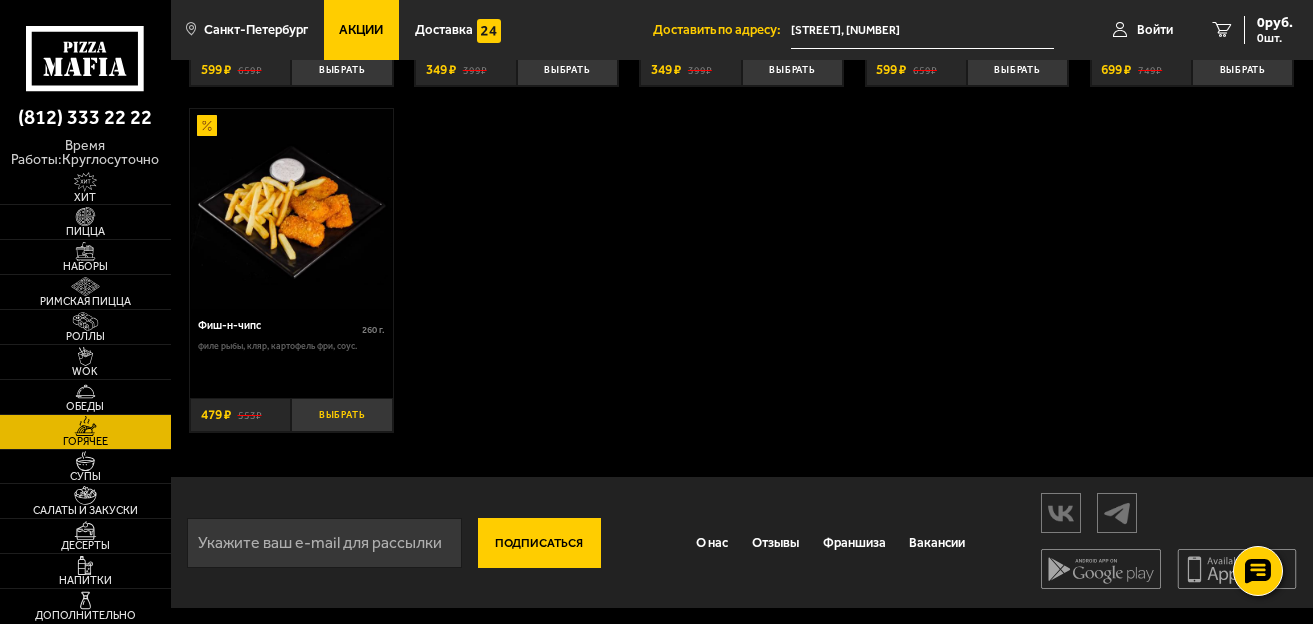 click on "Выбрать" at bounding box center [341, 415] 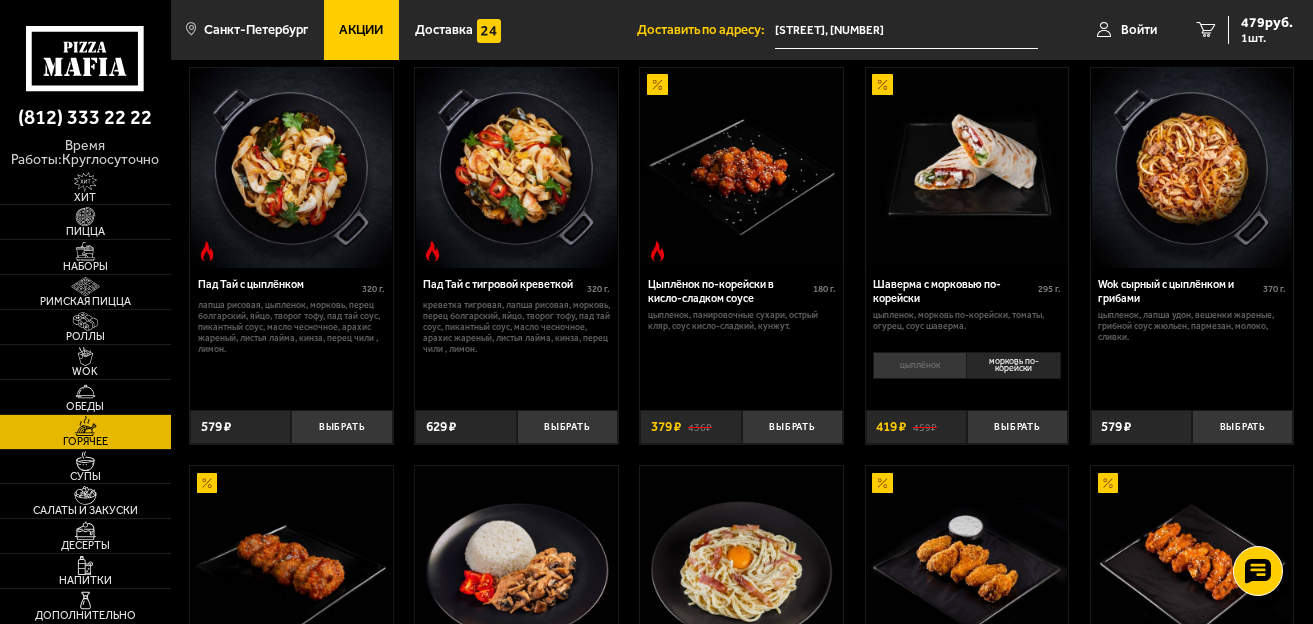 scroll, scrollTop: 0, scrollLeft: 0, axis: both 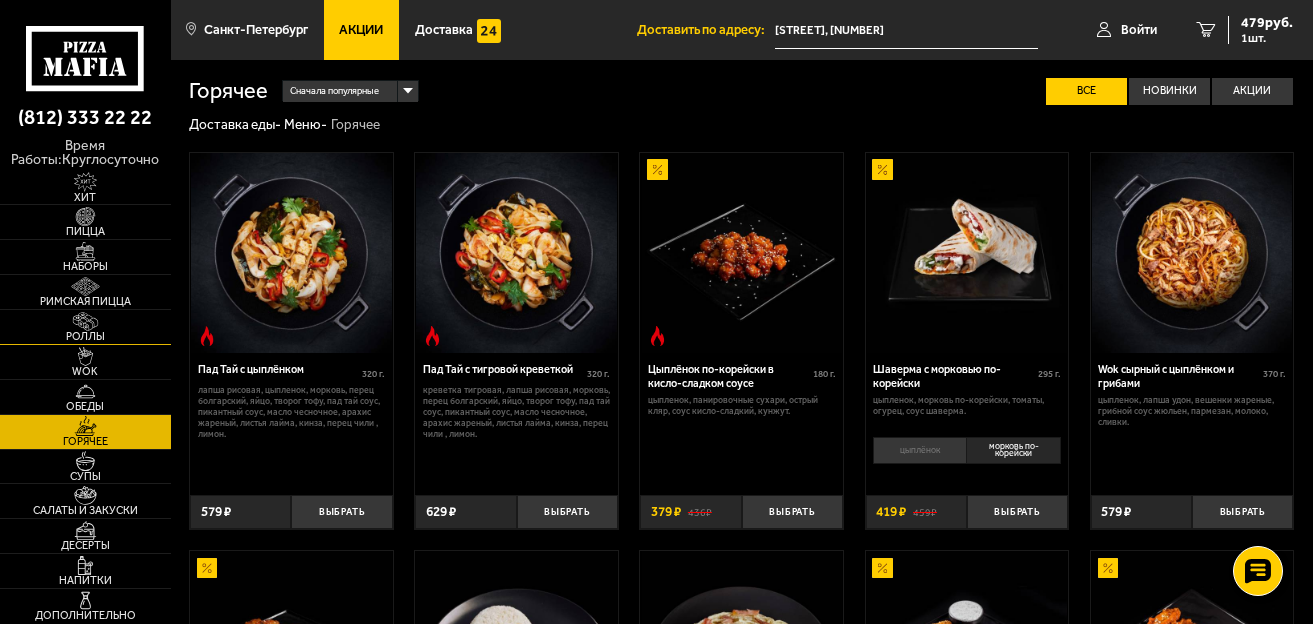 click on "Роллы" at bounding box center (85, 336) 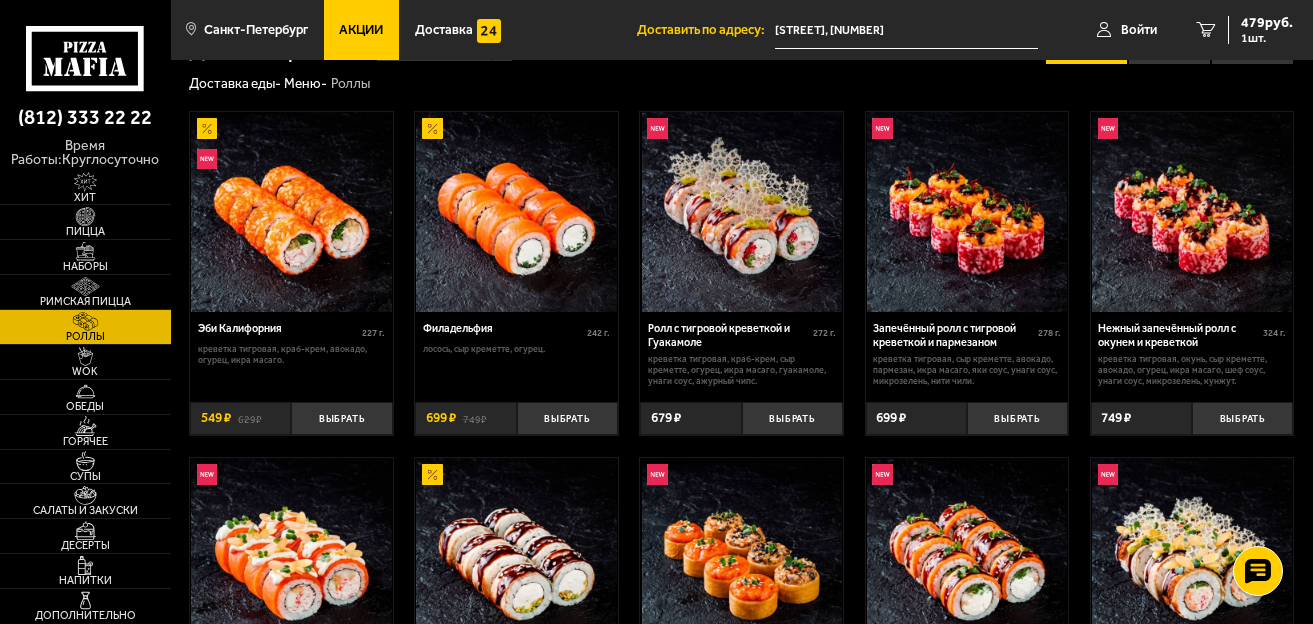 scroll, scrollTop: 0, scrollLeft: 0, axis: both 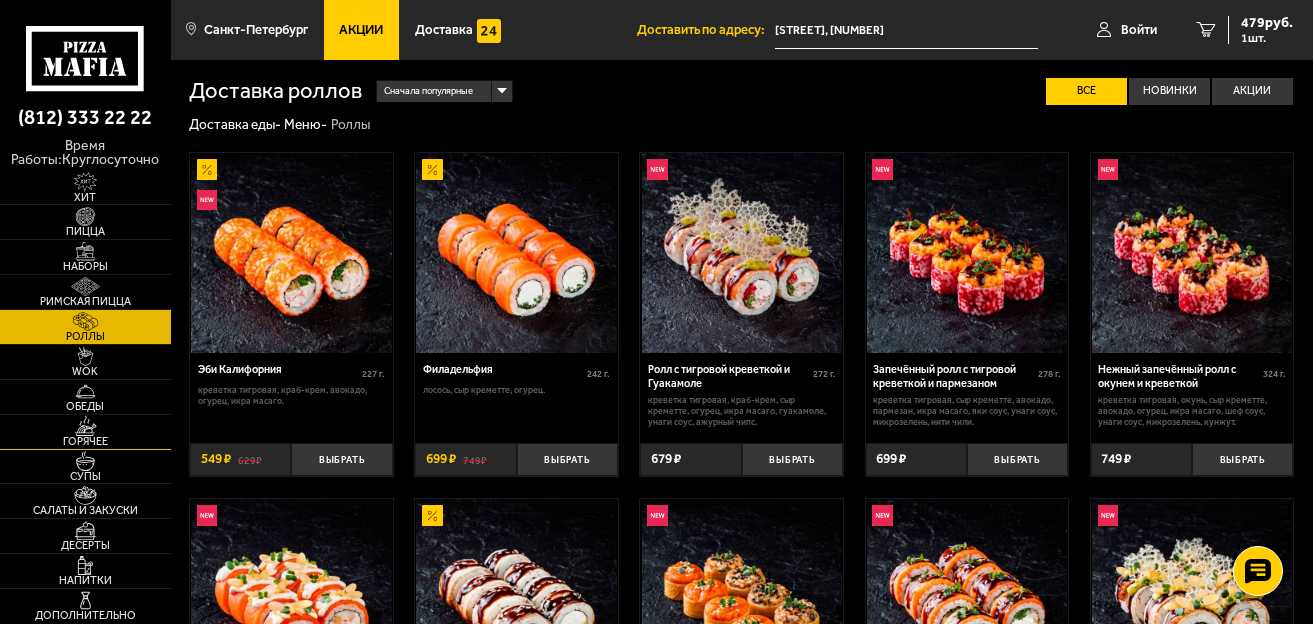 click on "Горячее" at bounding box center (85, 441) 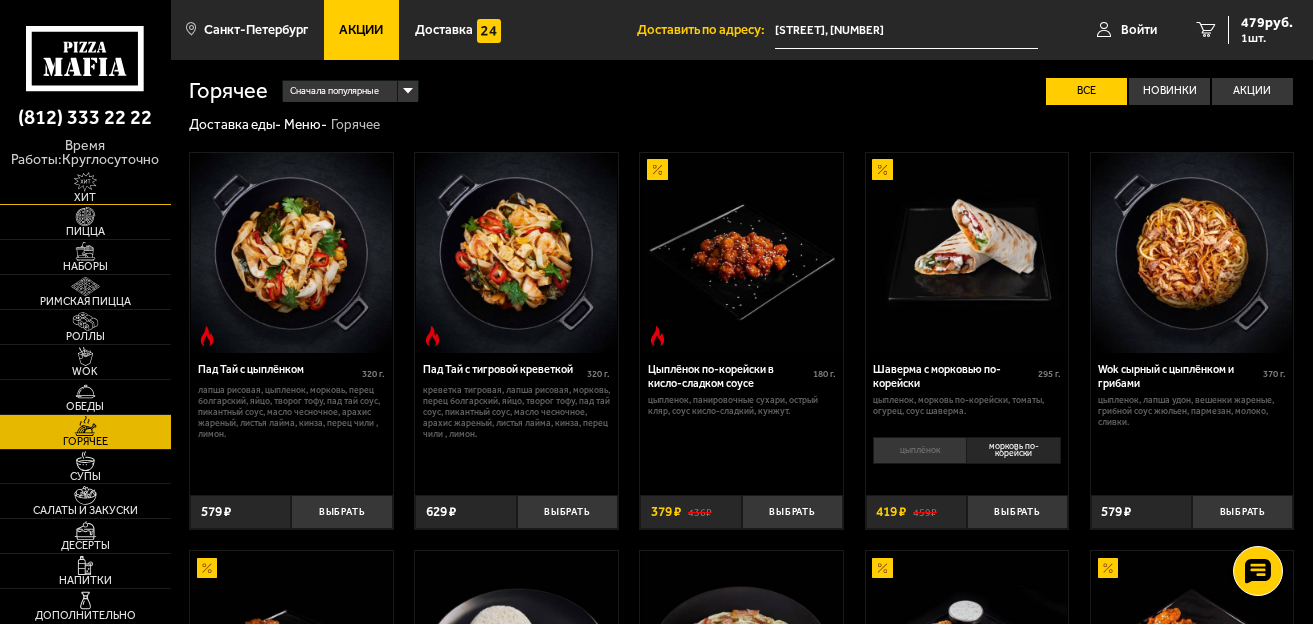 click at bounding box center (85, 181) 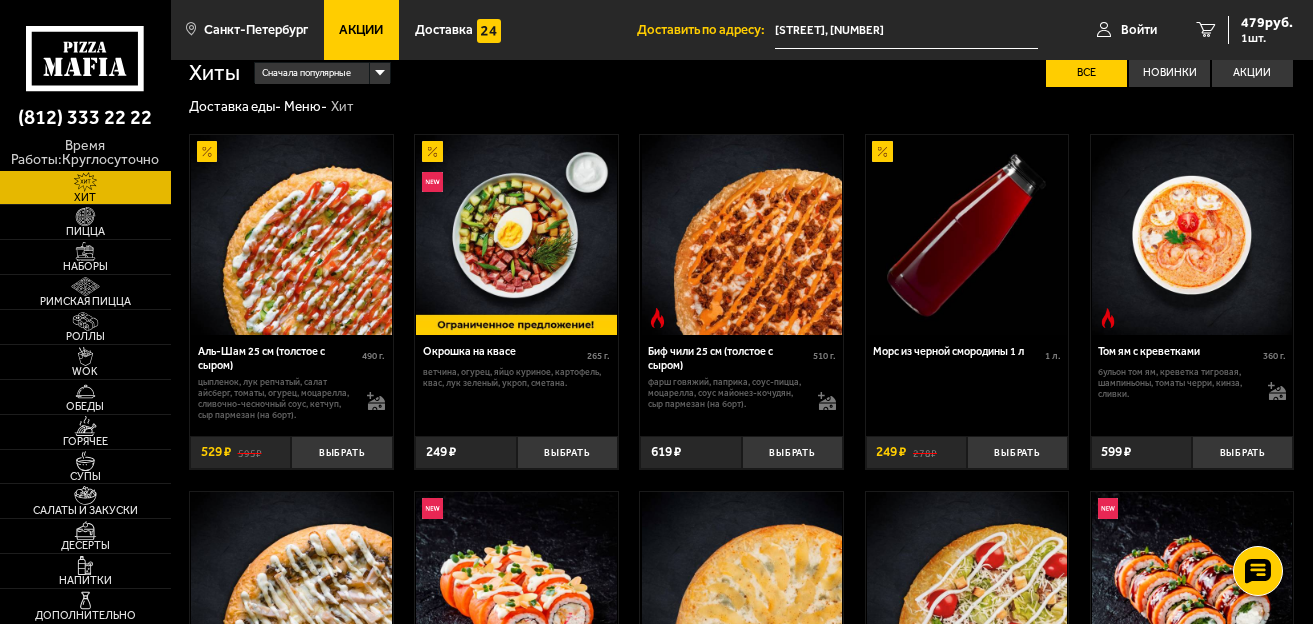 scroll, scrollTop: 0, scrollLeft: 0, axis: both 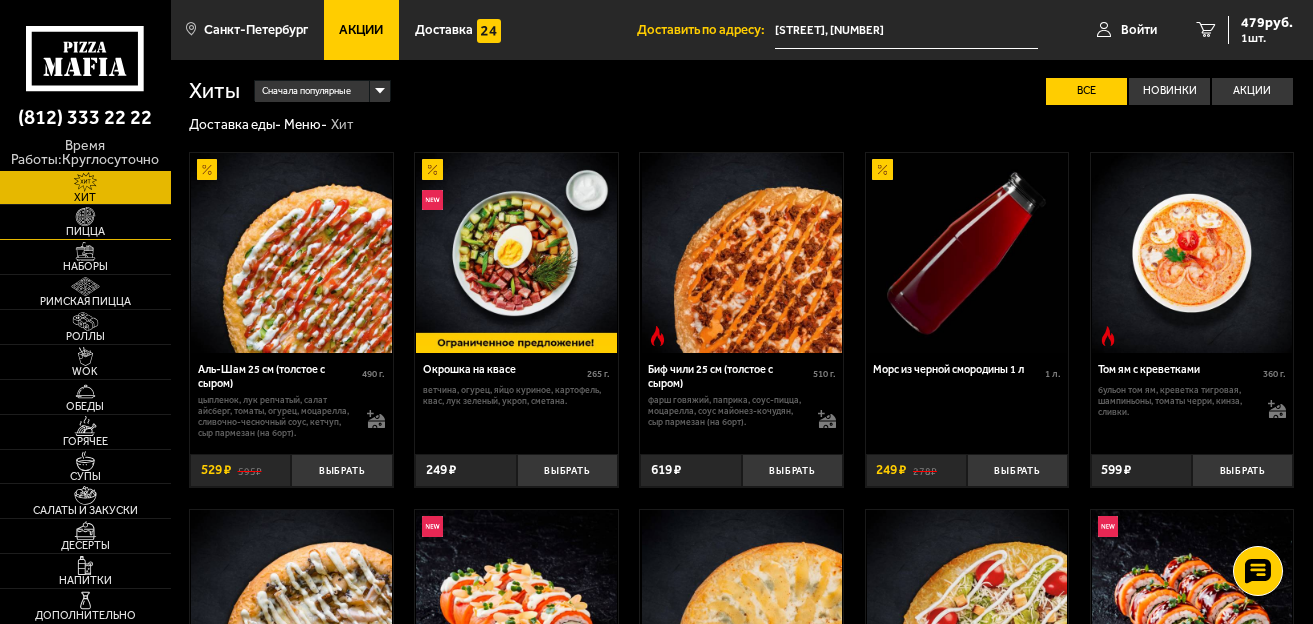 click on "Пицца" at bounding box center [85, 231] 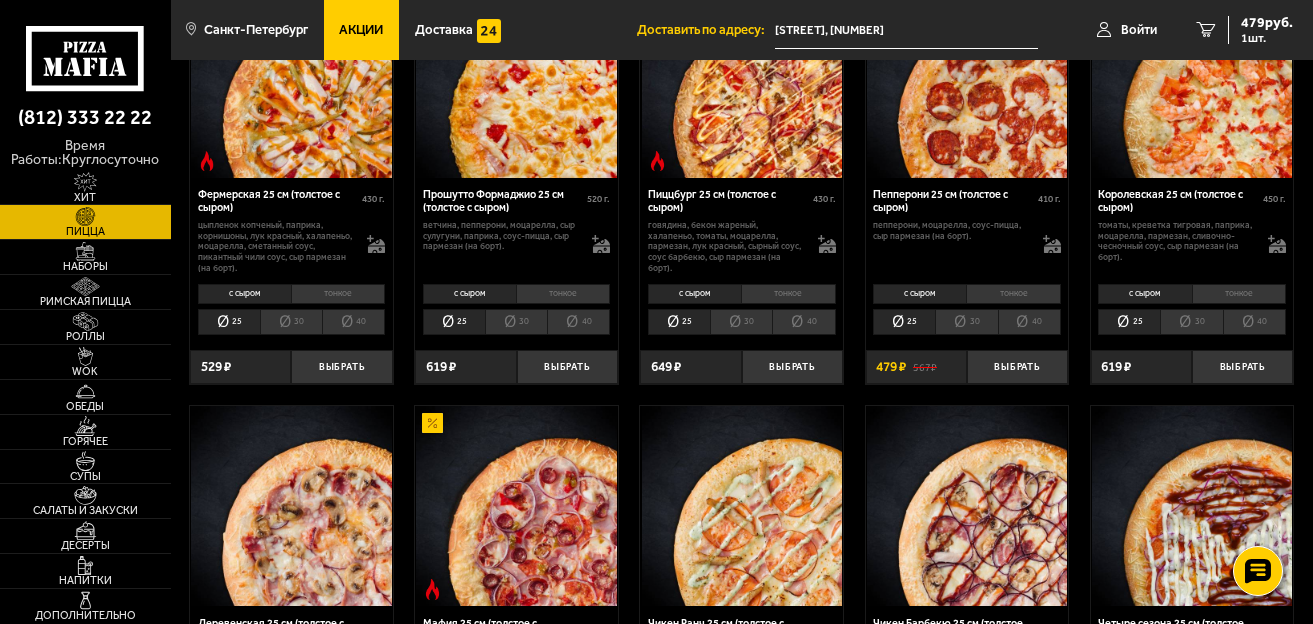 scroll, scrollTop: 1000, scrollLeft: 0, axis: vertical 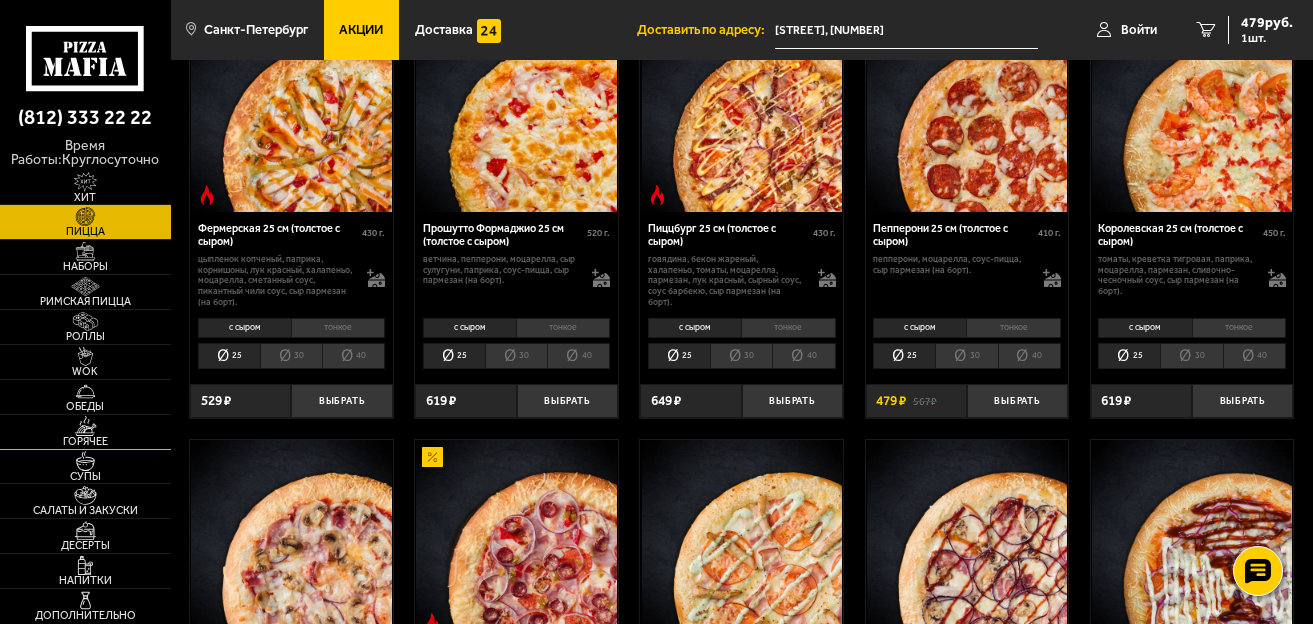click at bounding box center [85, 425] 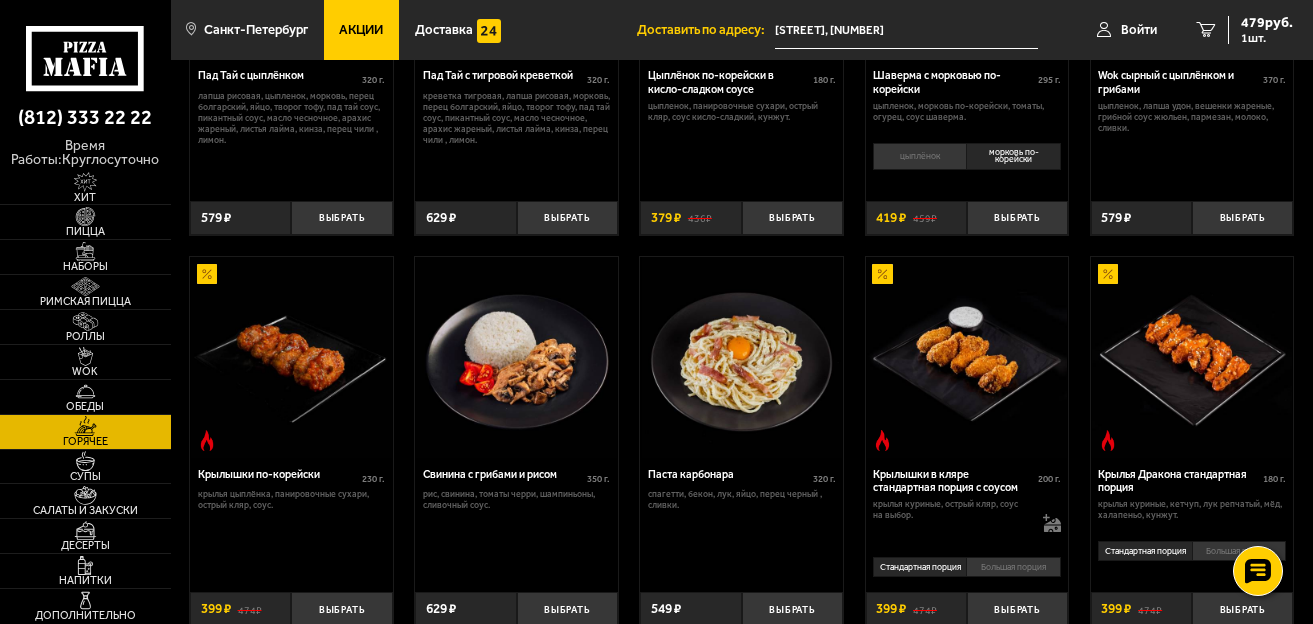 scroll, scrollTop: 300, scrollLeft: 0, axis: vertical 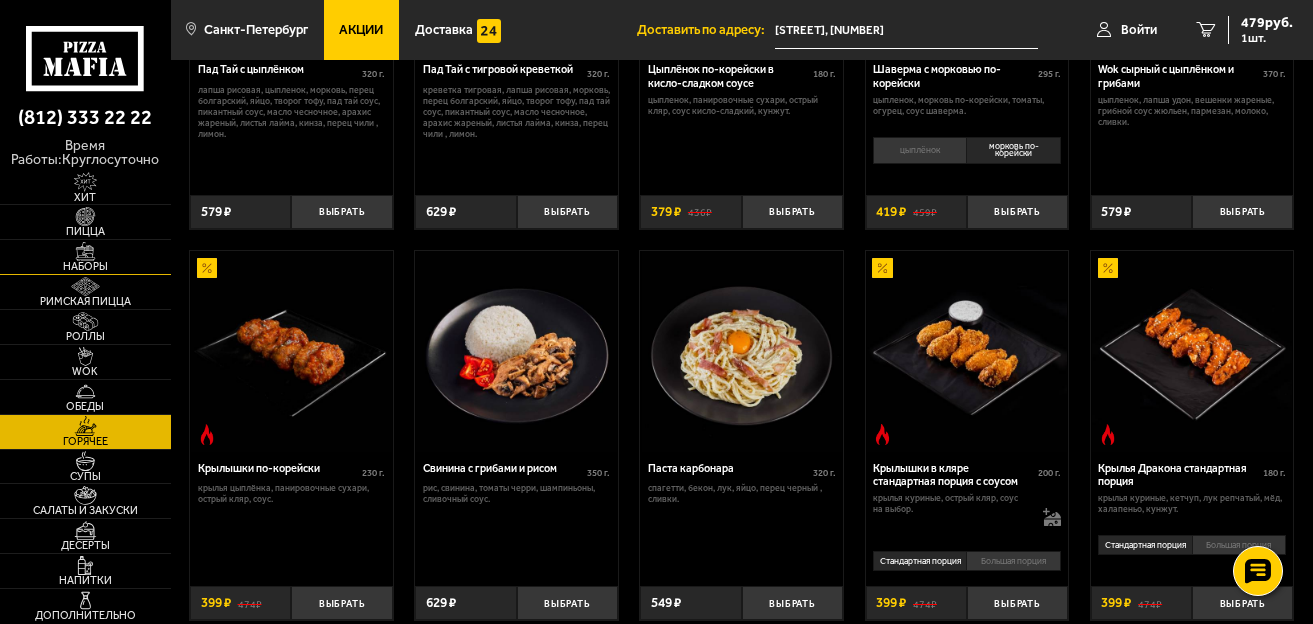 click on "Наборы" at bounding box center [85, 266] 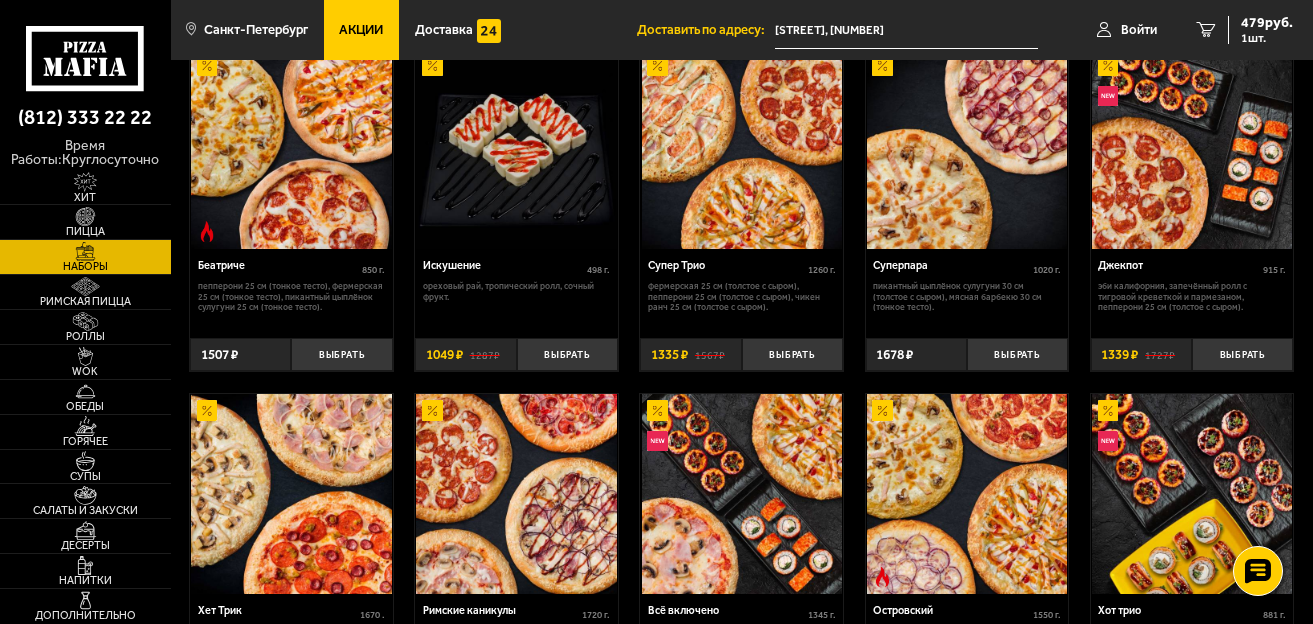 scroll, scrollTop: 900, scrollLeft: 0, axis: vertical 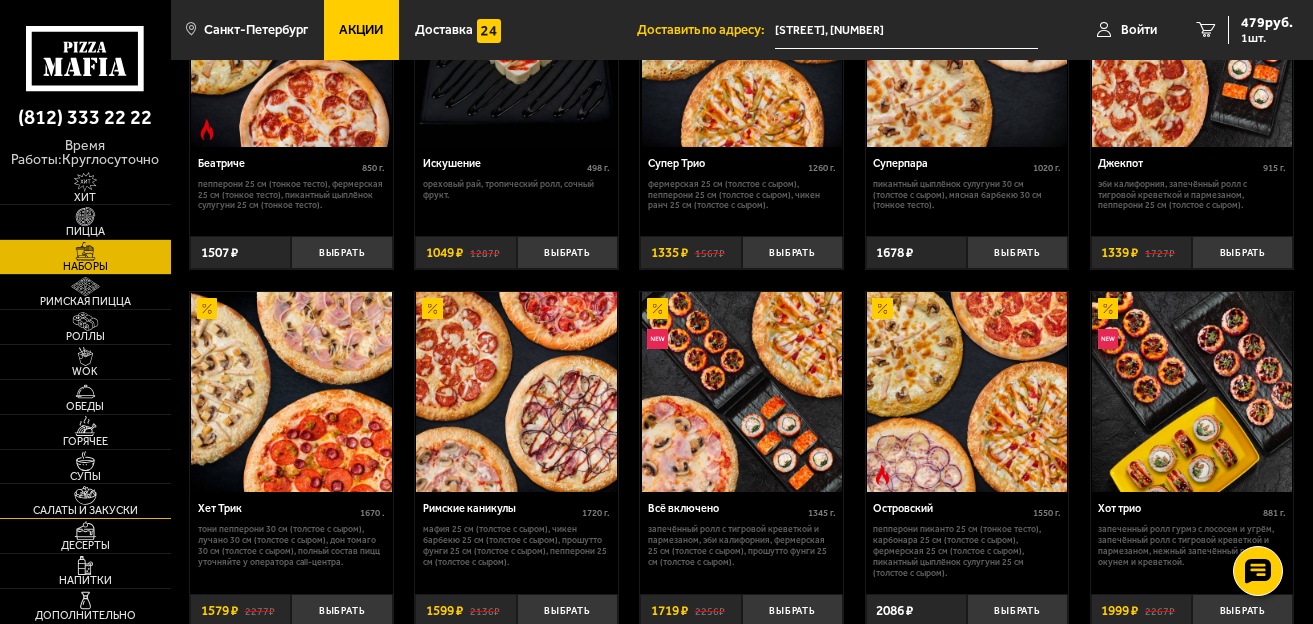 click on "Салаты и закуски" at bounding box center [85, 510] 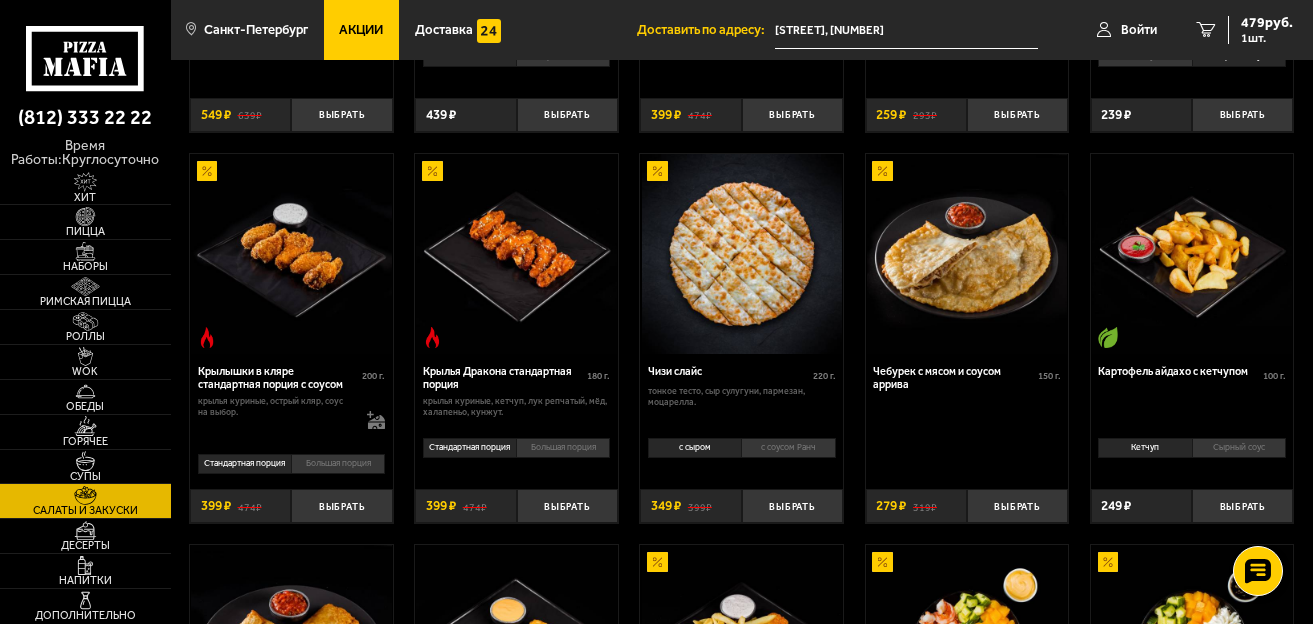 scroll, scrollTop: 400, scrollLeft: 0, axis: vertical 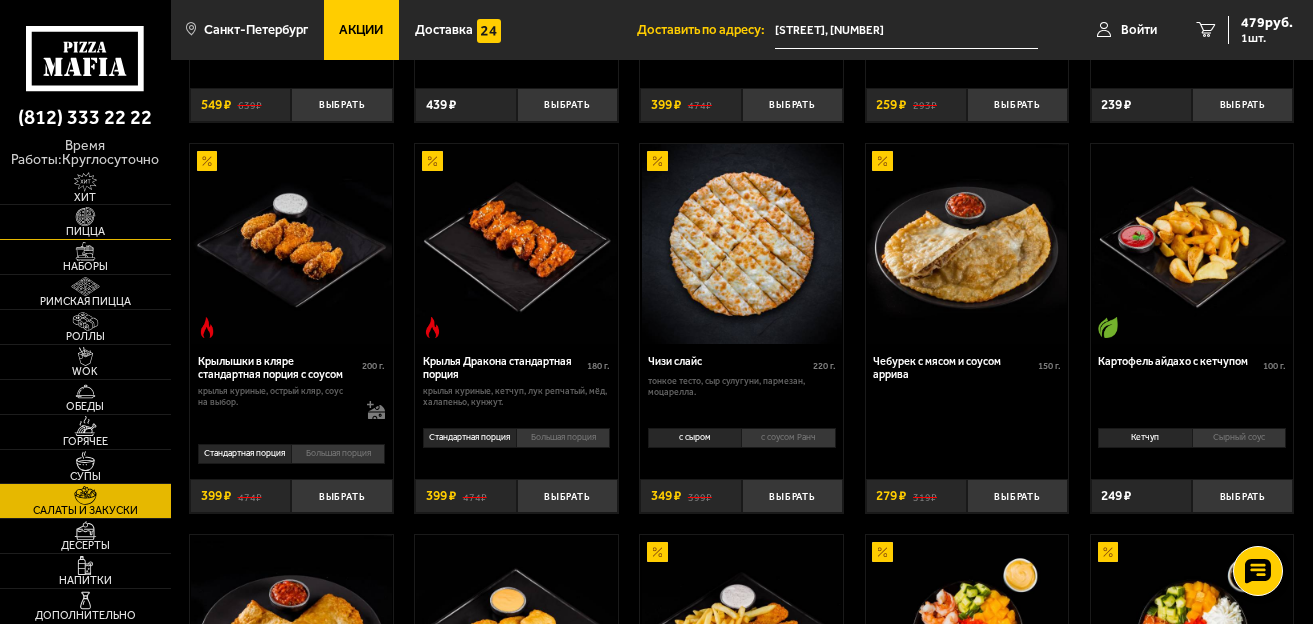 click at bounding box center (85, 216) 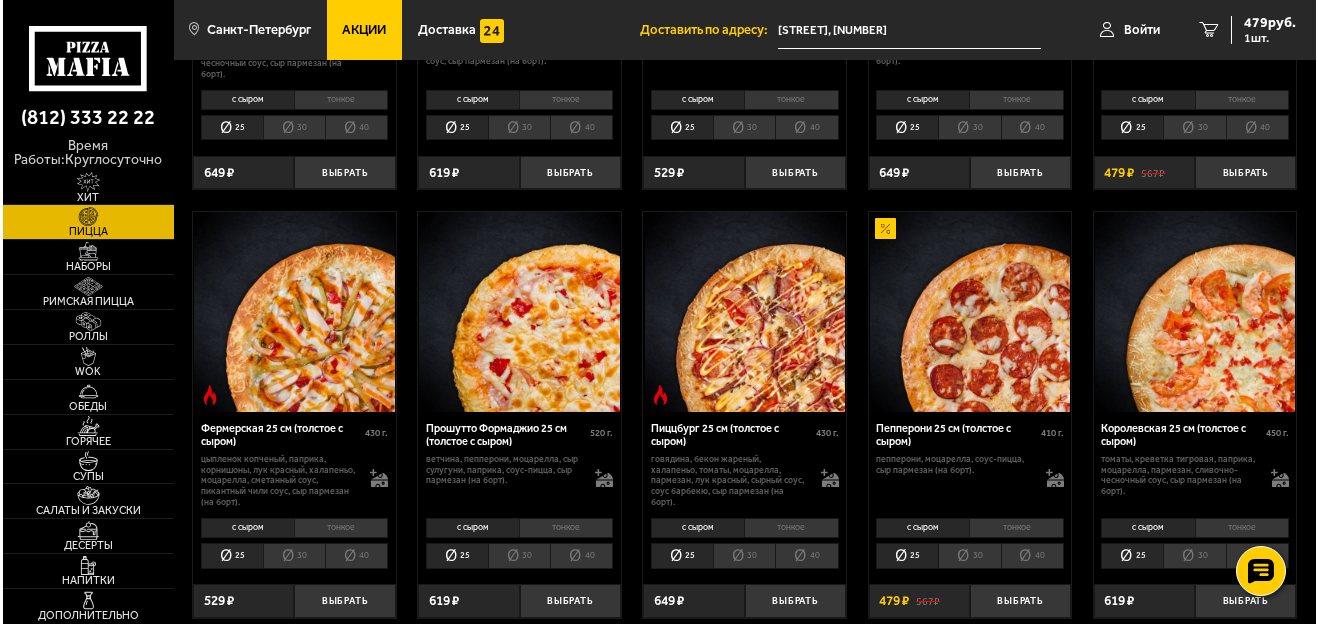 scroll, scrollTop: 900, scrollLeft: 0, axis: vertical 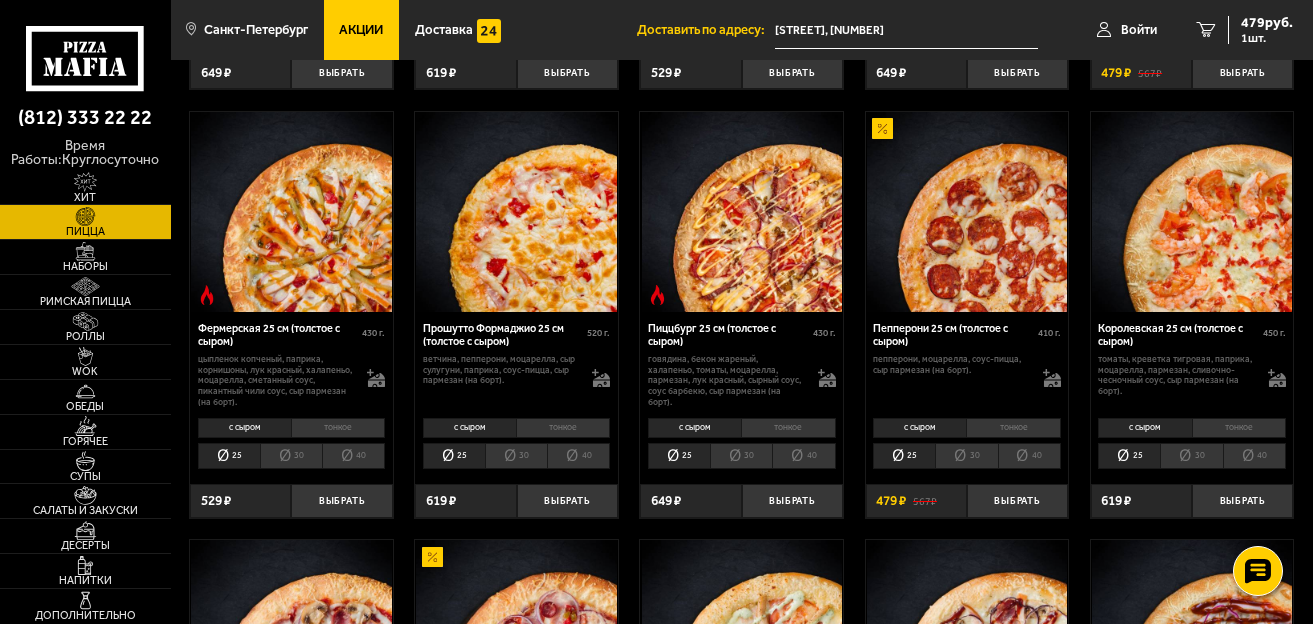 click at bounding box center (1192, 212) 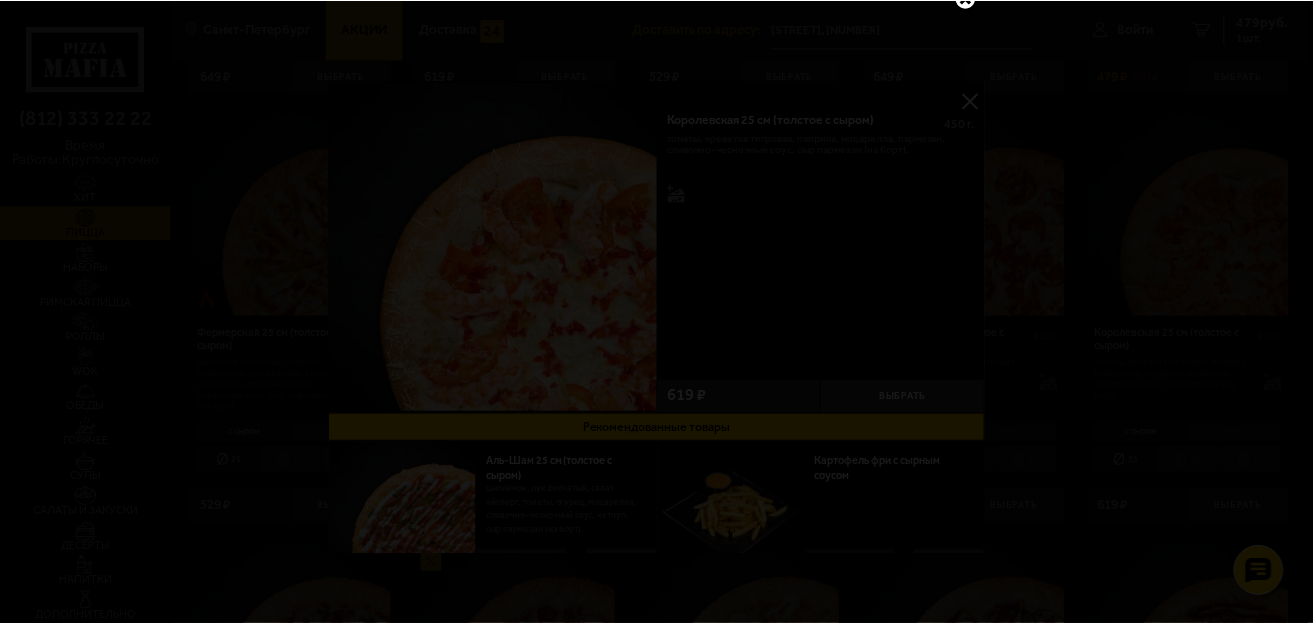 scroll, scrollTop: 0, scrollLeft: 0, axis: both 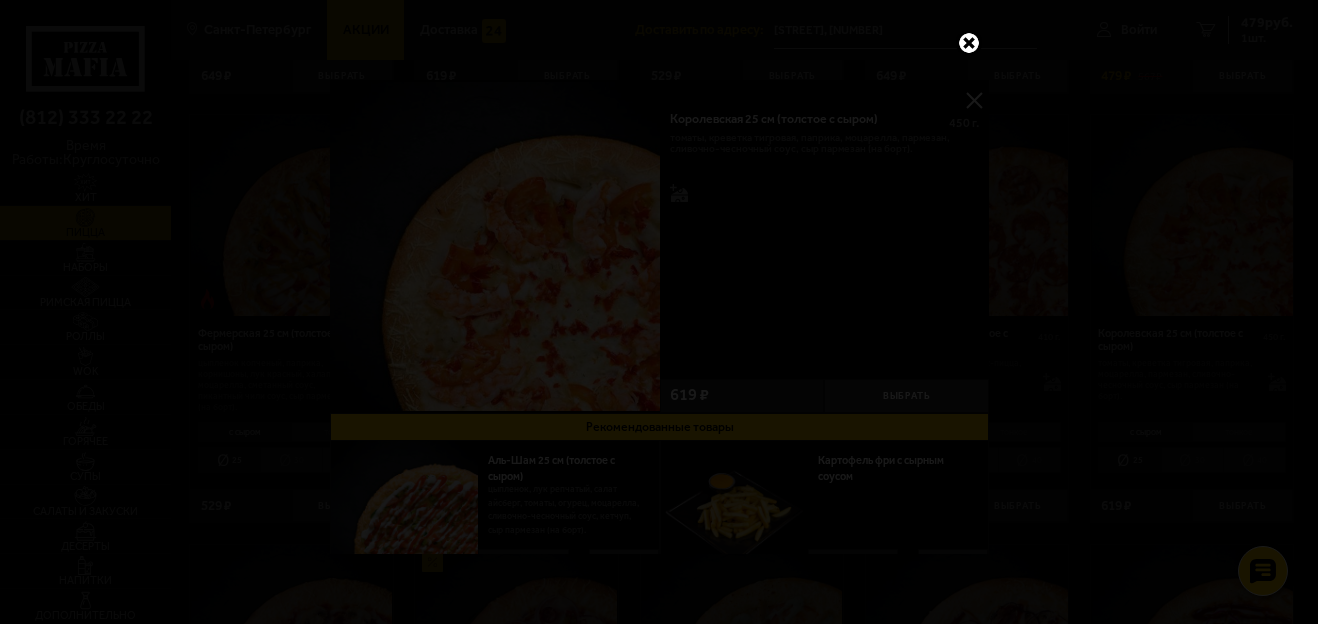 click at bounding box center (969, 43) 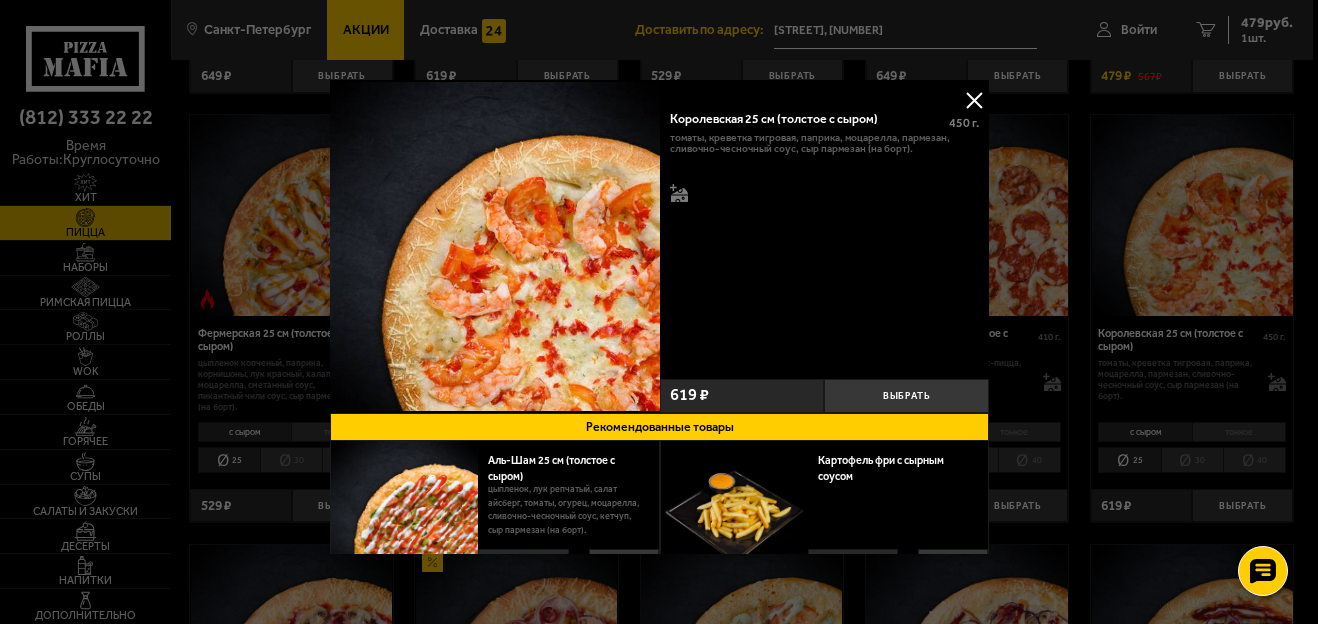 click at bounding box center (974, 100) 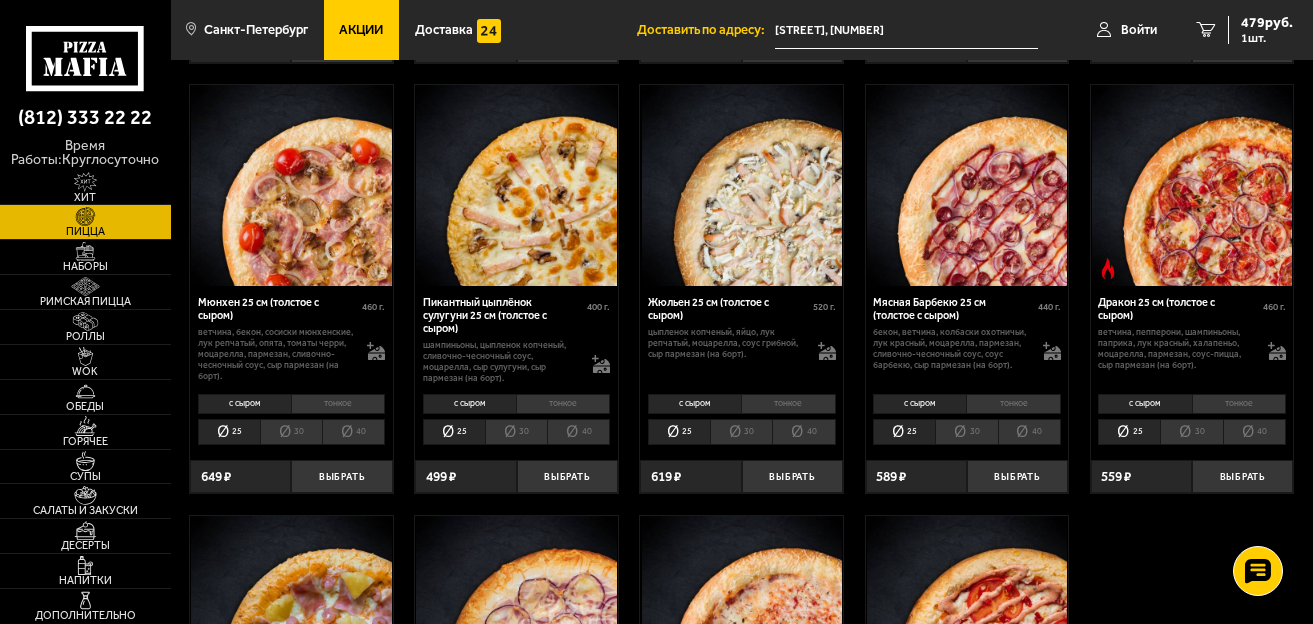 scroll, scrollTop: 1800, scrollLeft: 0, axis: vertical 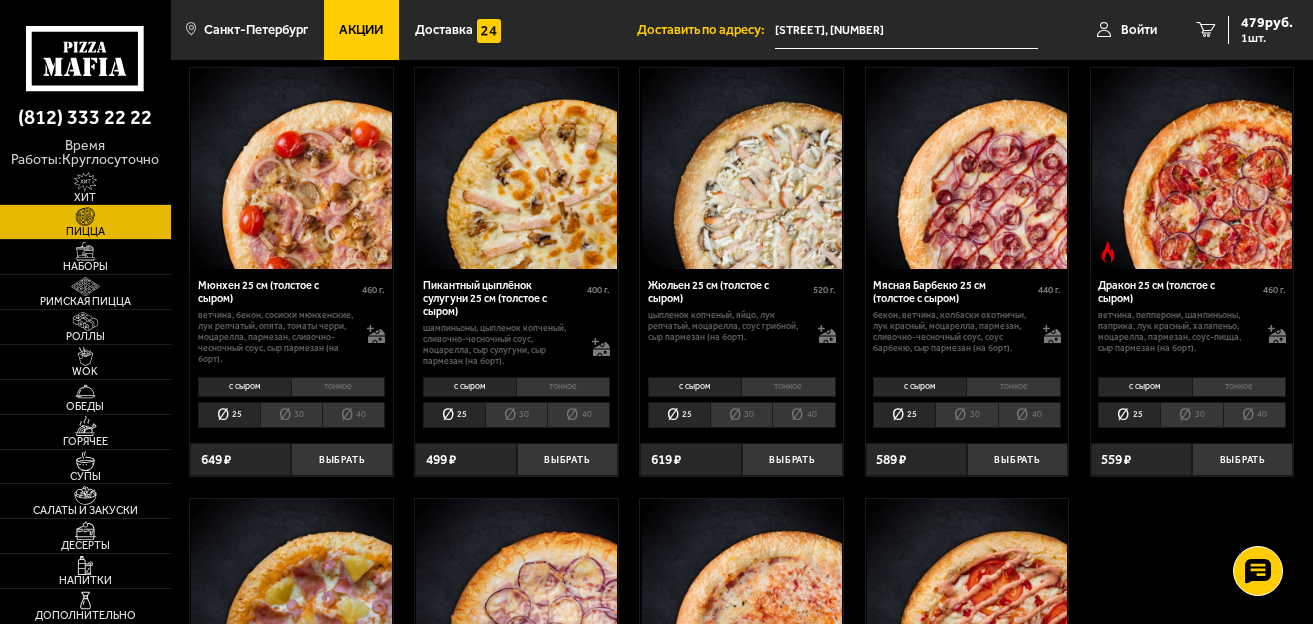 click on "тонкое" at bounding box center [338, 387] 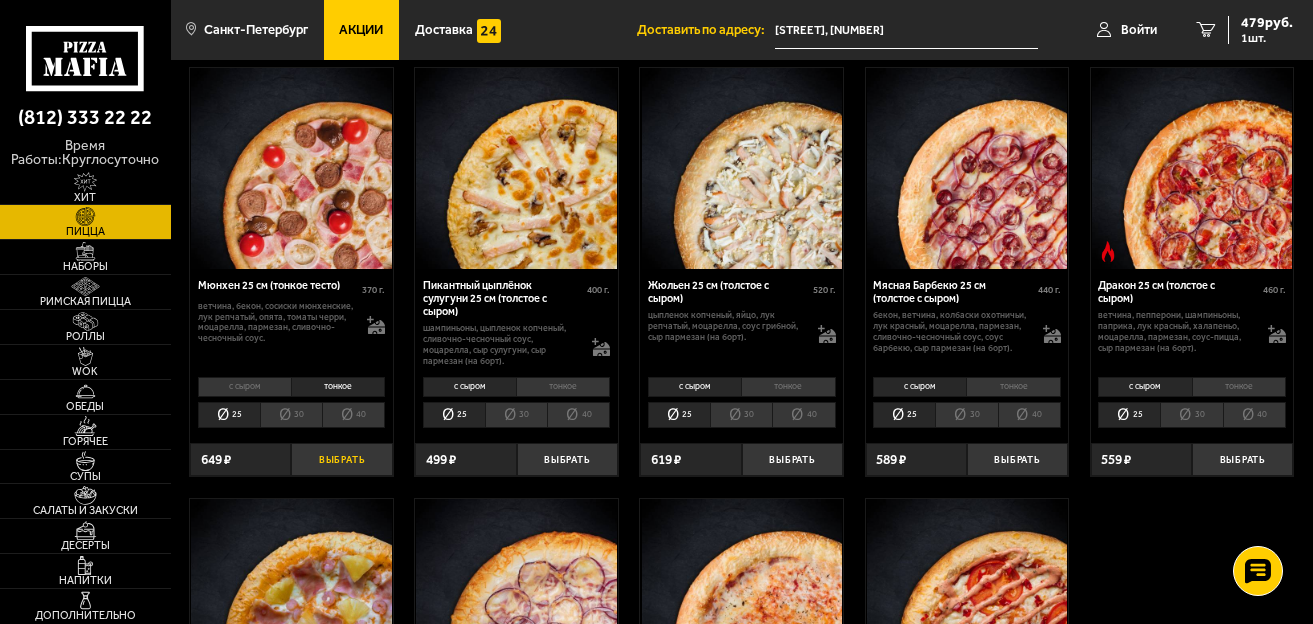 click on "Выбрать" at bounding box center (341, 460) 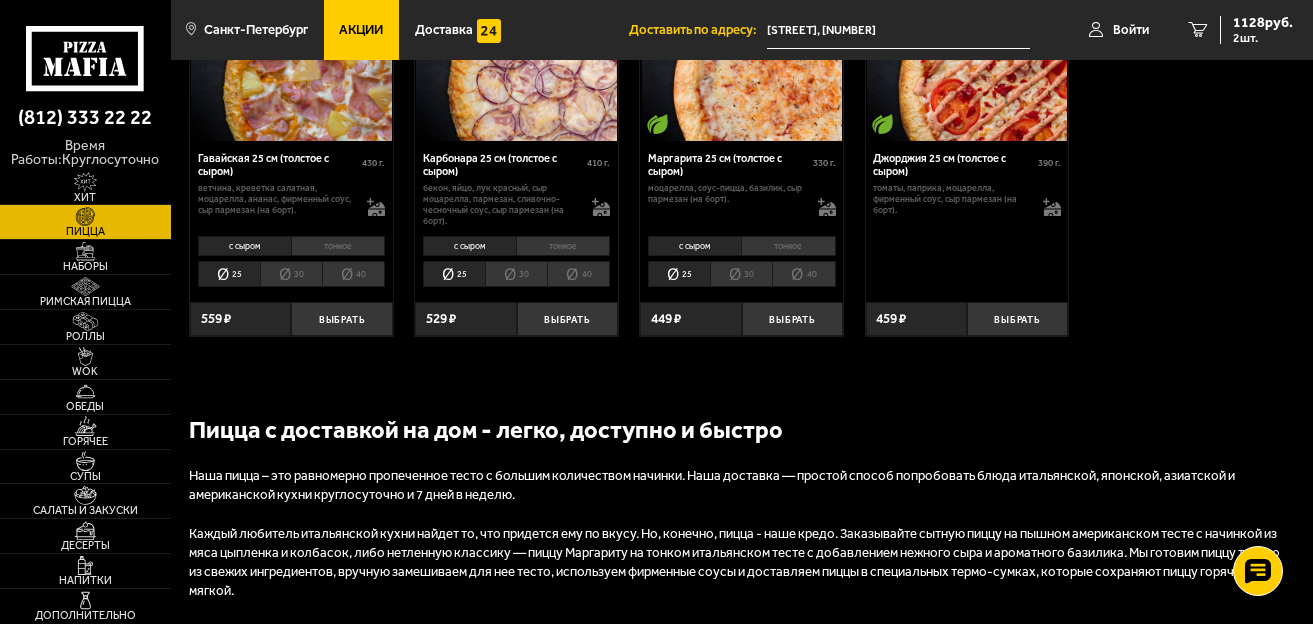 scroll, scrollTop: 2400, scrollLeft: 0, axis: vertical 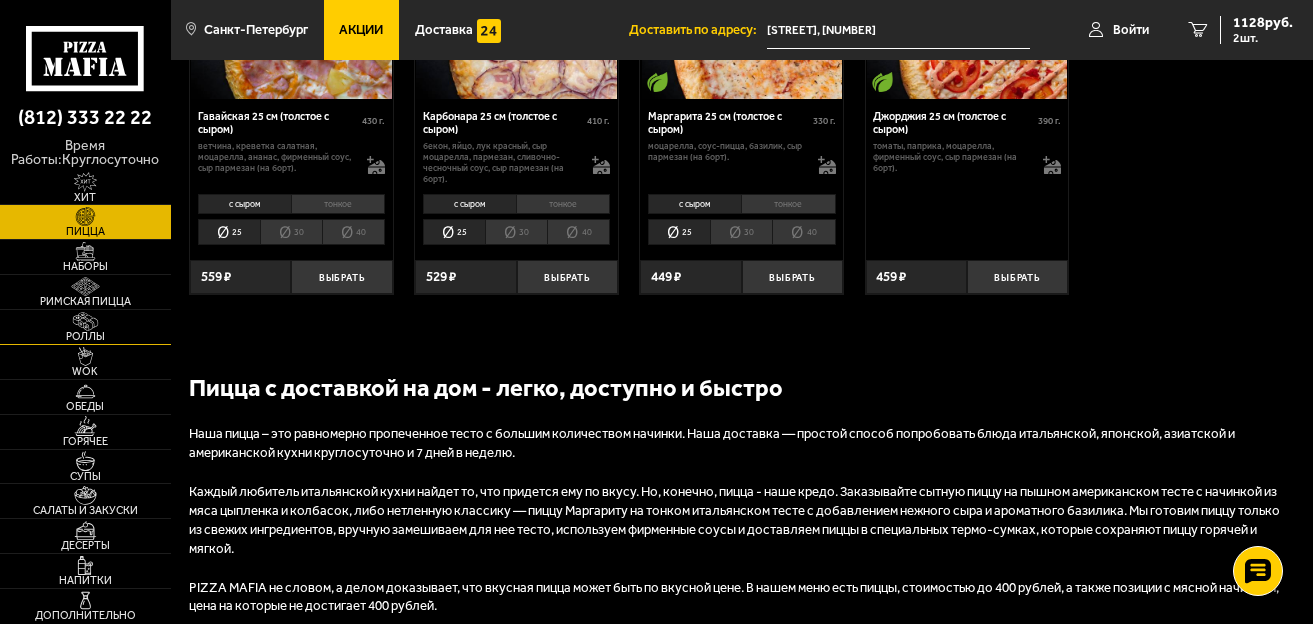click on "Роллы" at bounding box center (85, 336) 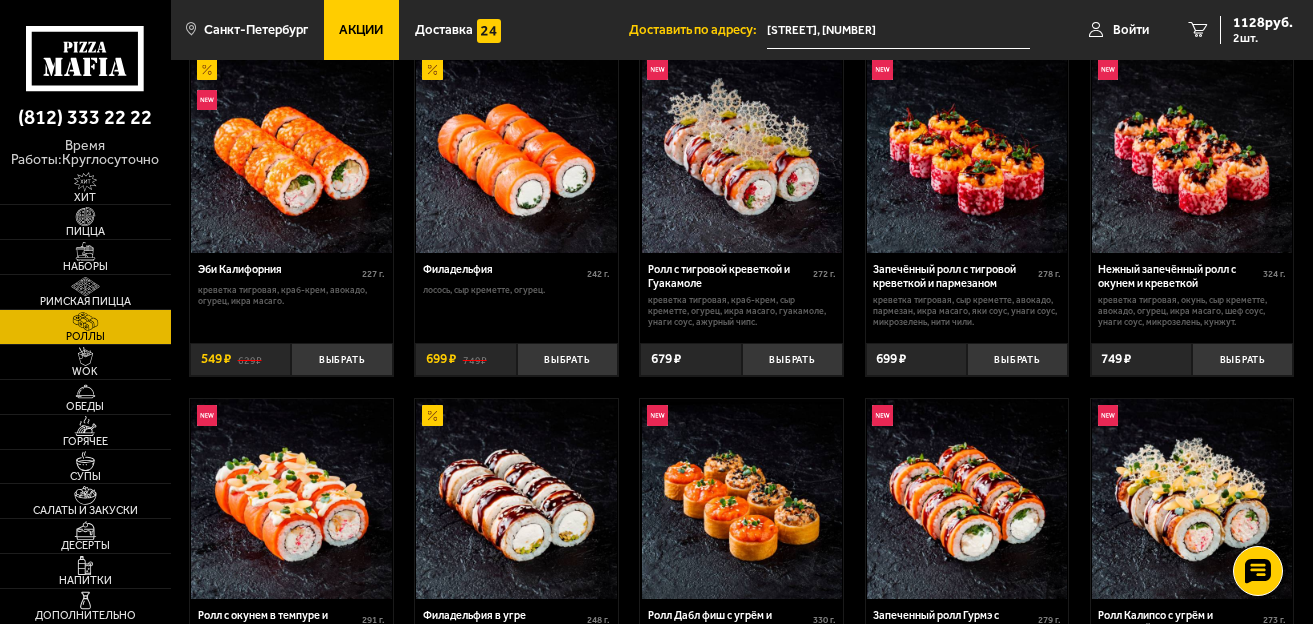 scroll, scrollTop: 0, scrollLeft: 0, axis: both 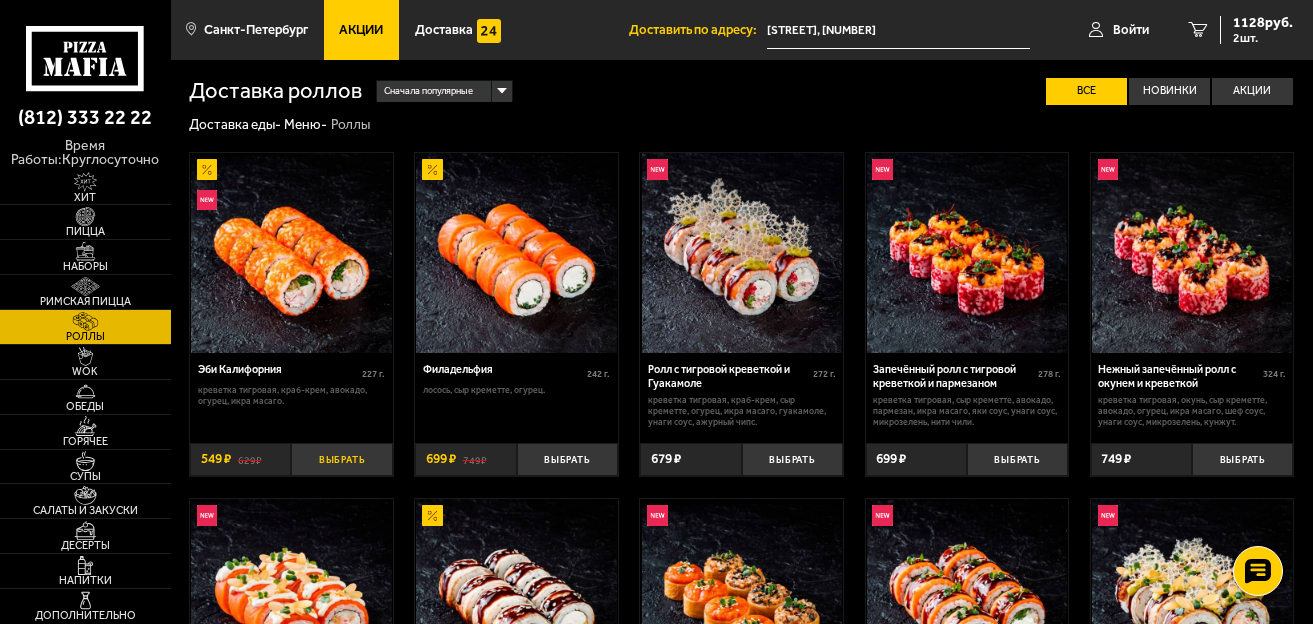 click on "Выбрать" at bounding box center (341, 460) 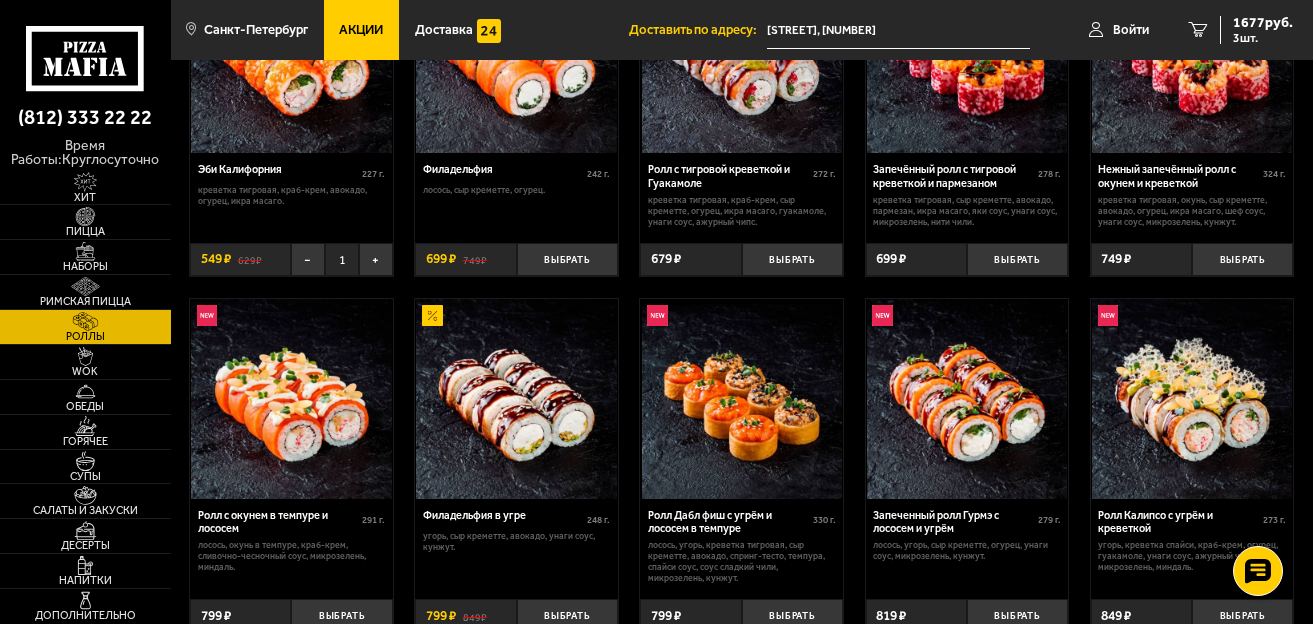 scroll, scrollTop: 300, scrollLeft: 0, axis: vertical 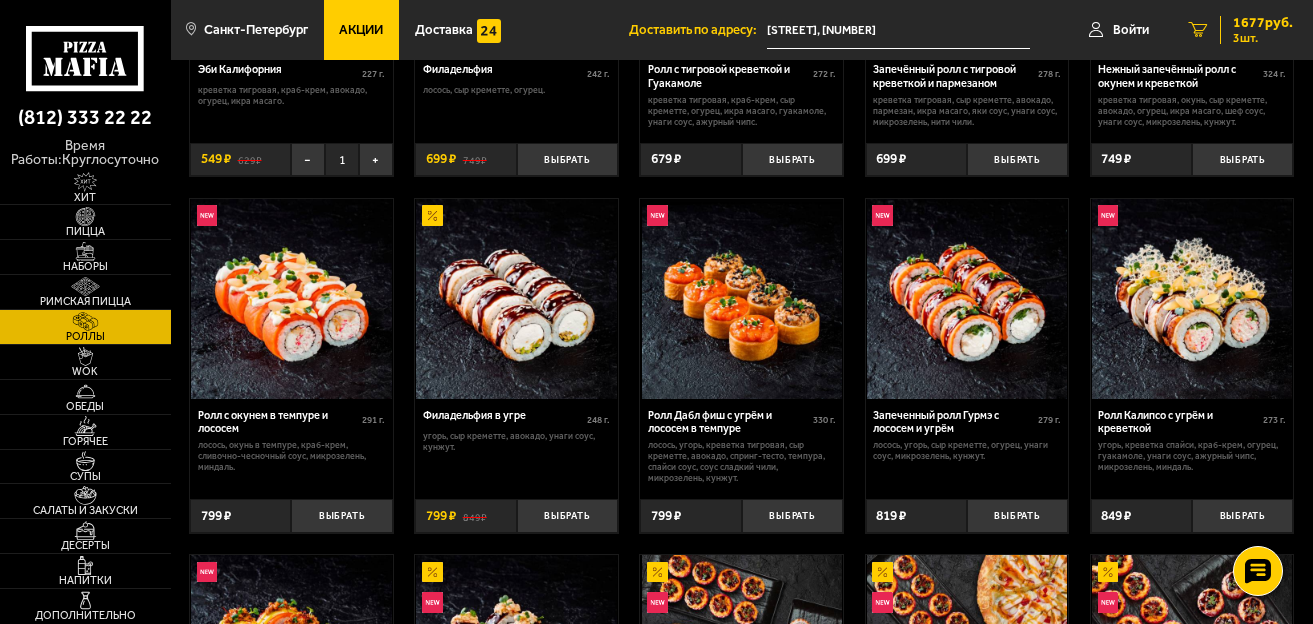 click on "3" at bounding box center (1198, 30) 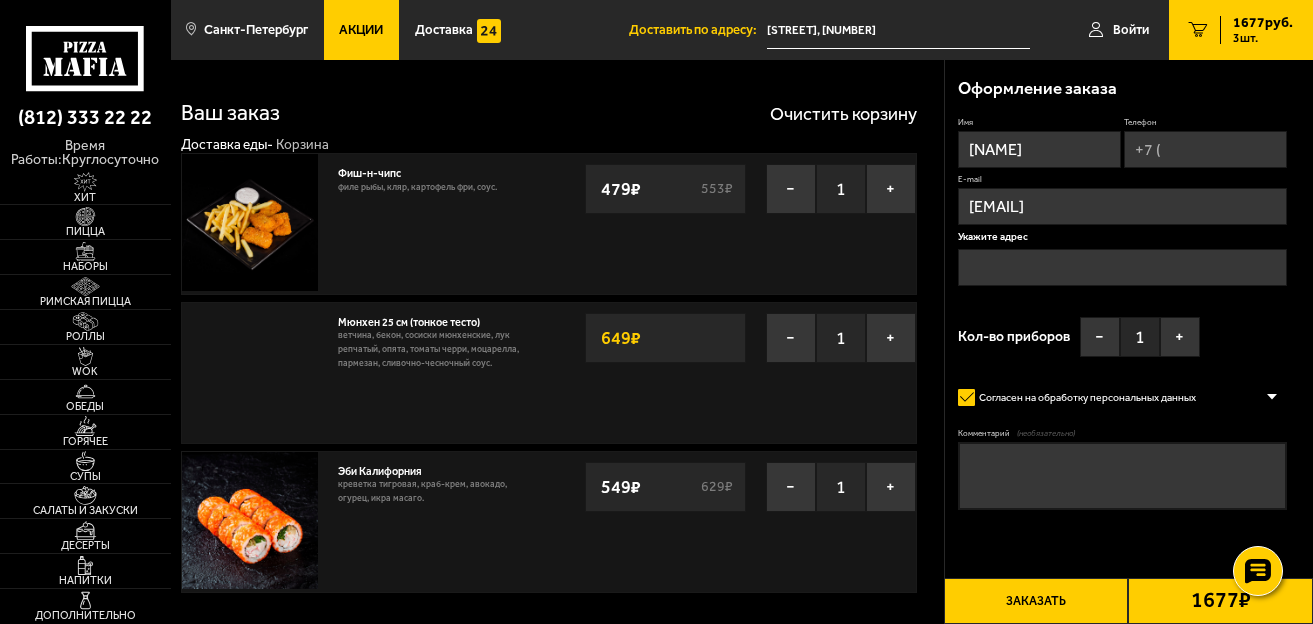 type on "[STREET], [NUMBER]" 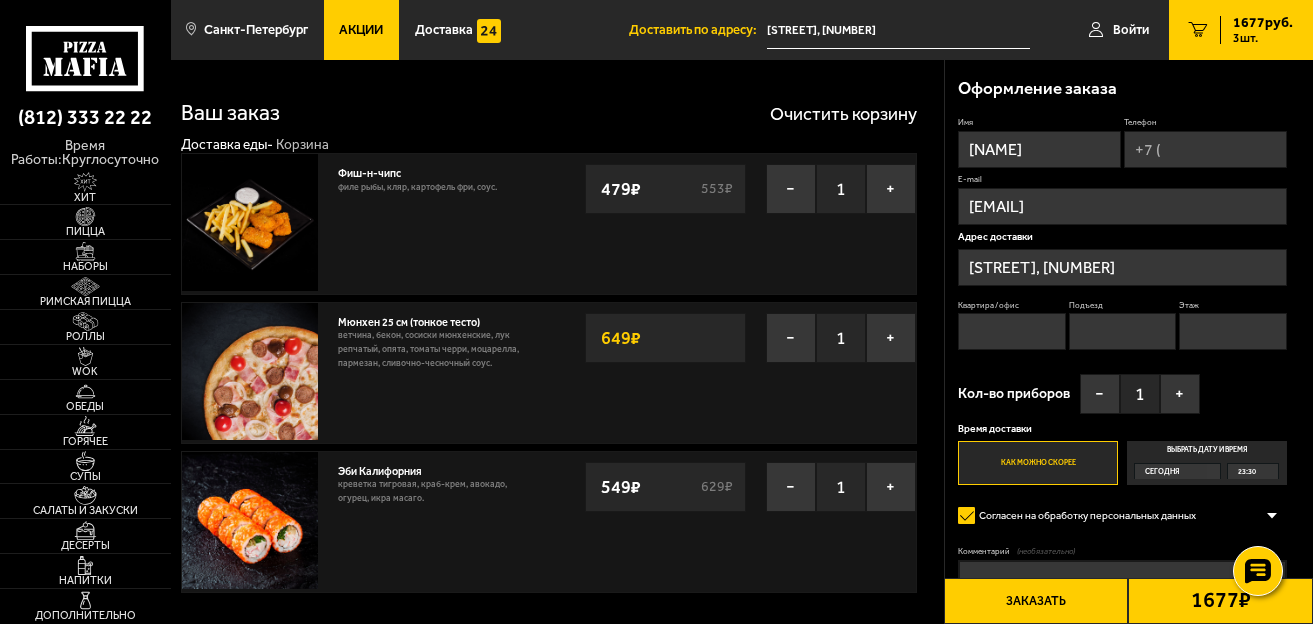 click on "Телефон" at bounding box center [1205, 149] 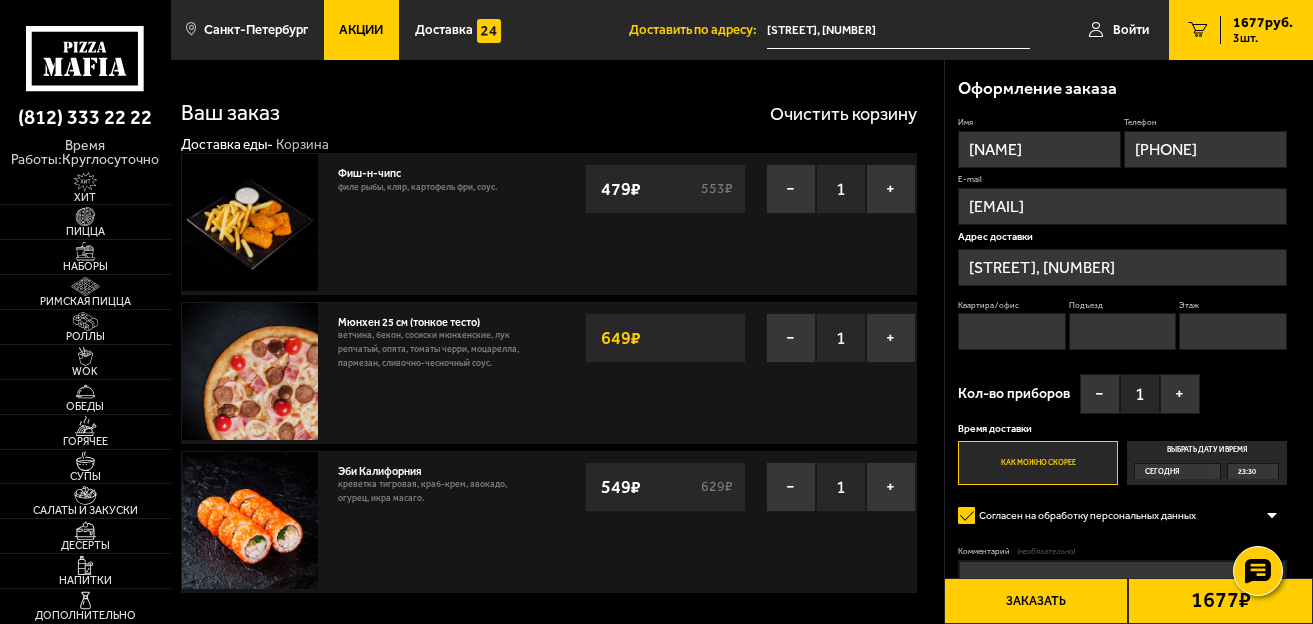 type on "66" 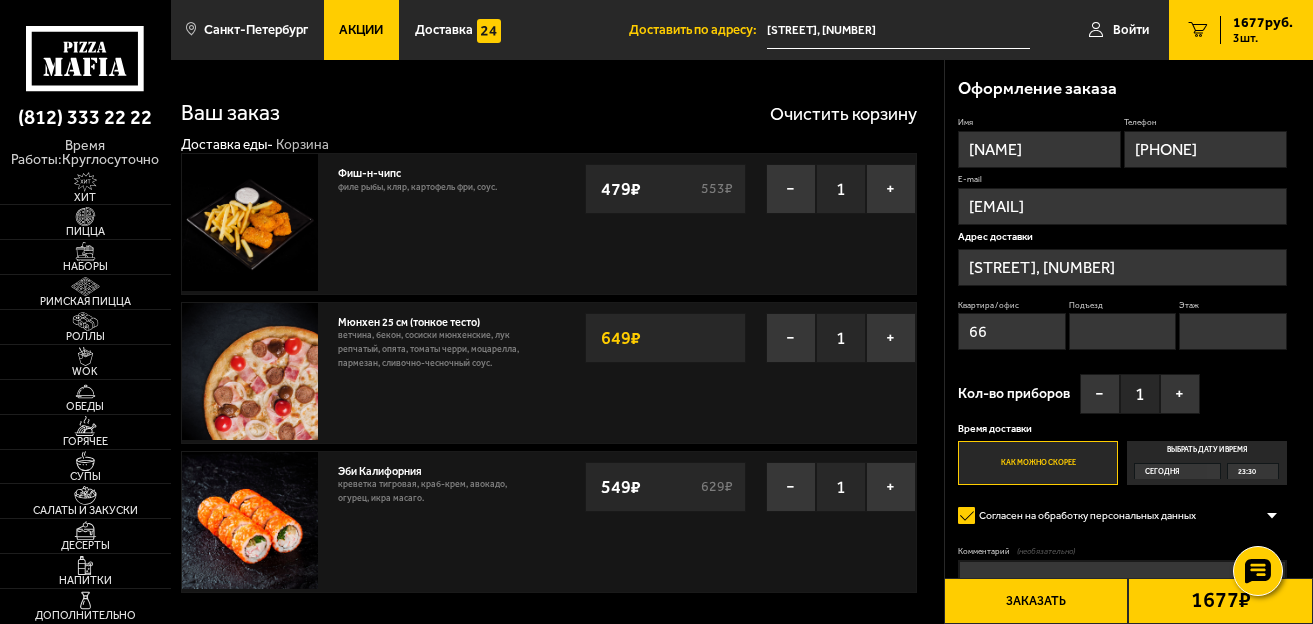 type on "4" 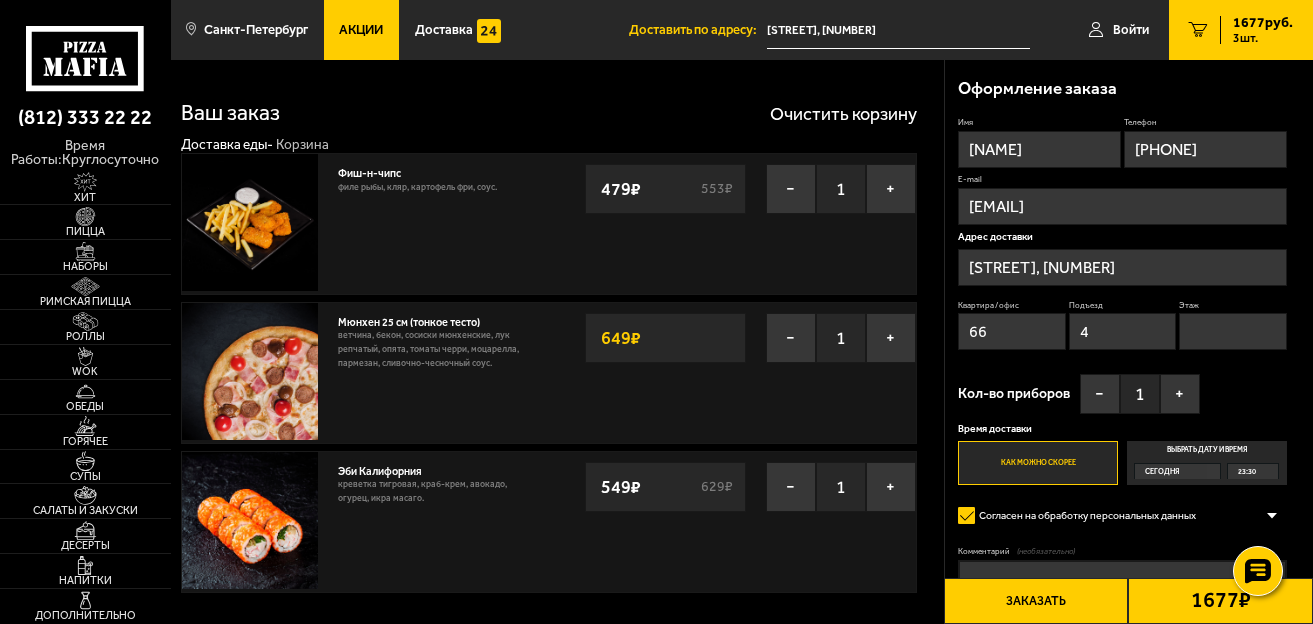 type on "2" 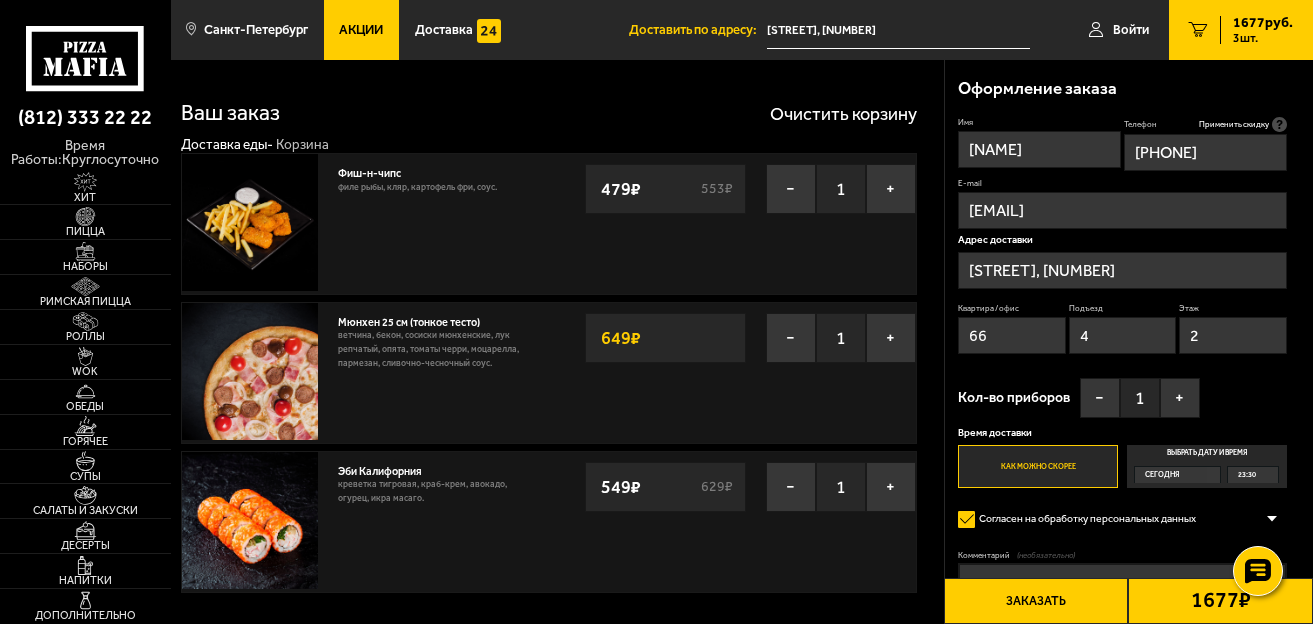 type on "[PHONE]" 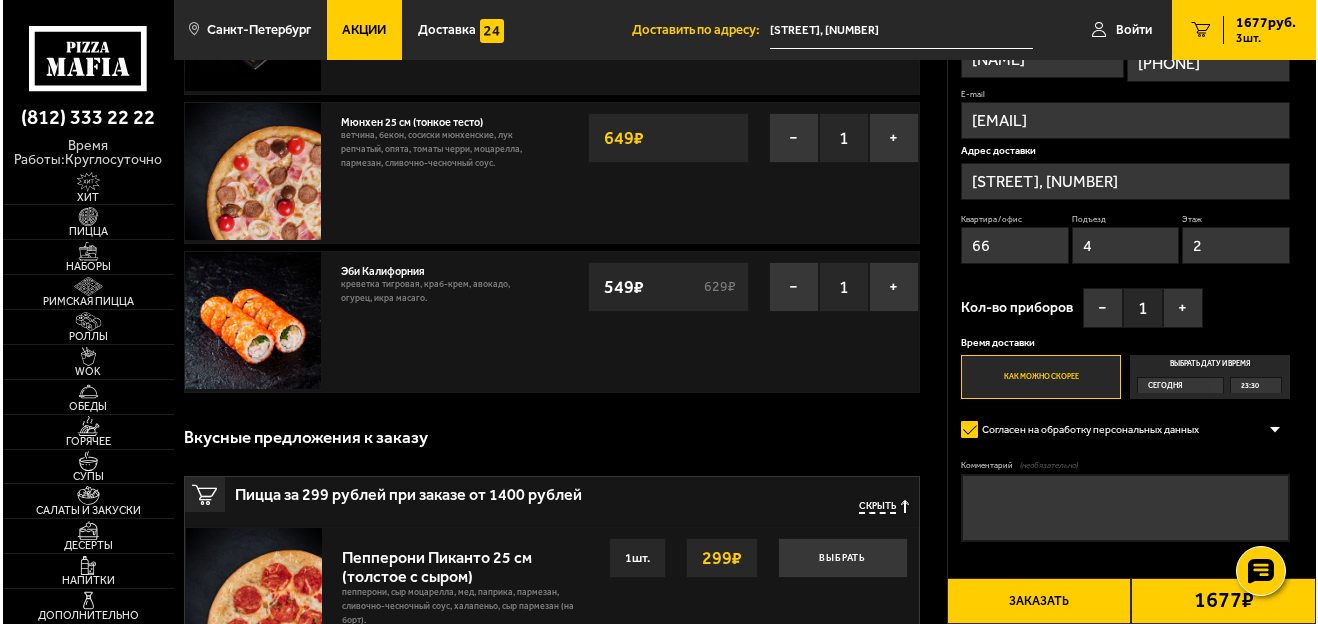 scroll, scrollTop: 300, scrollLeft: 0, axis: vertical 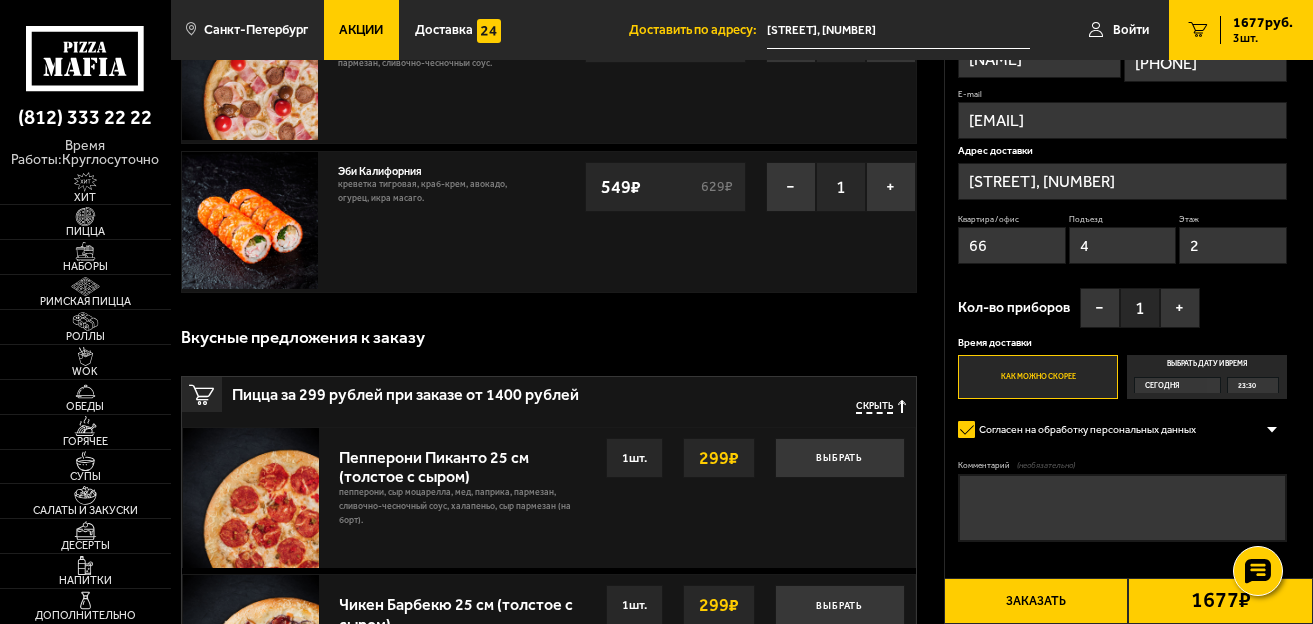 click on "Заказать" at bounding box center [1036, 601] 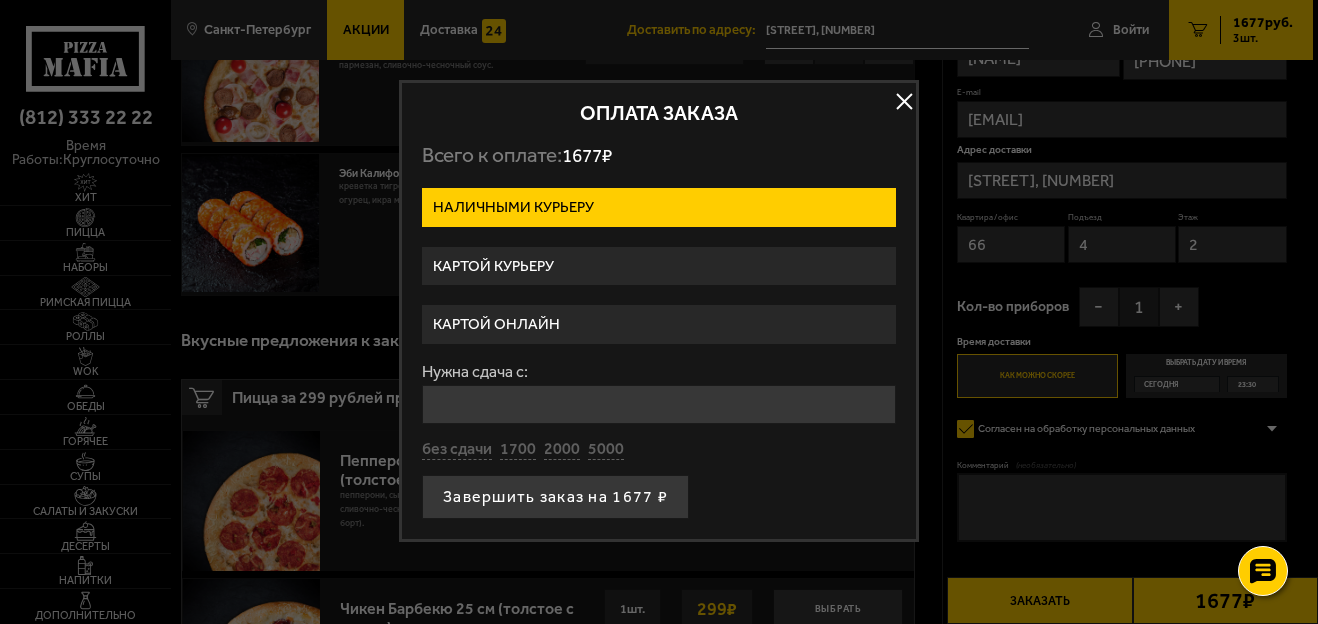 click on "Картой курьеру" at bounding box center [659, 266] 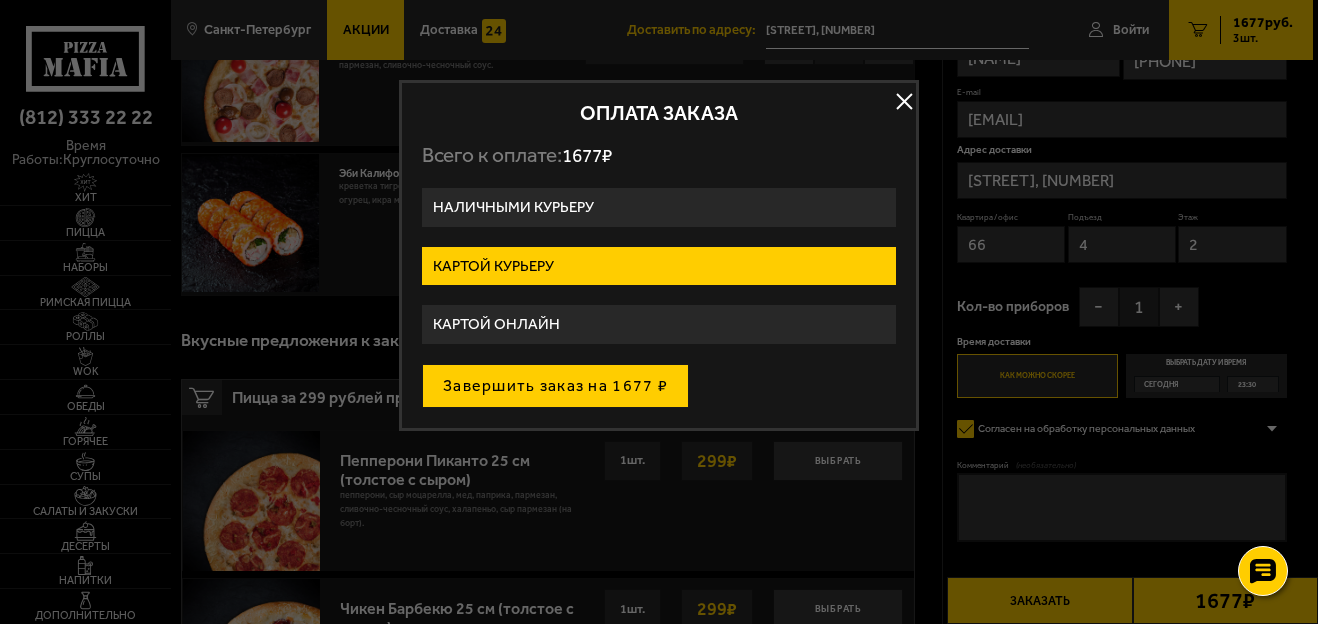 click on "Завершить заказ на 1677 ₽" at bounding box center [555, 386] 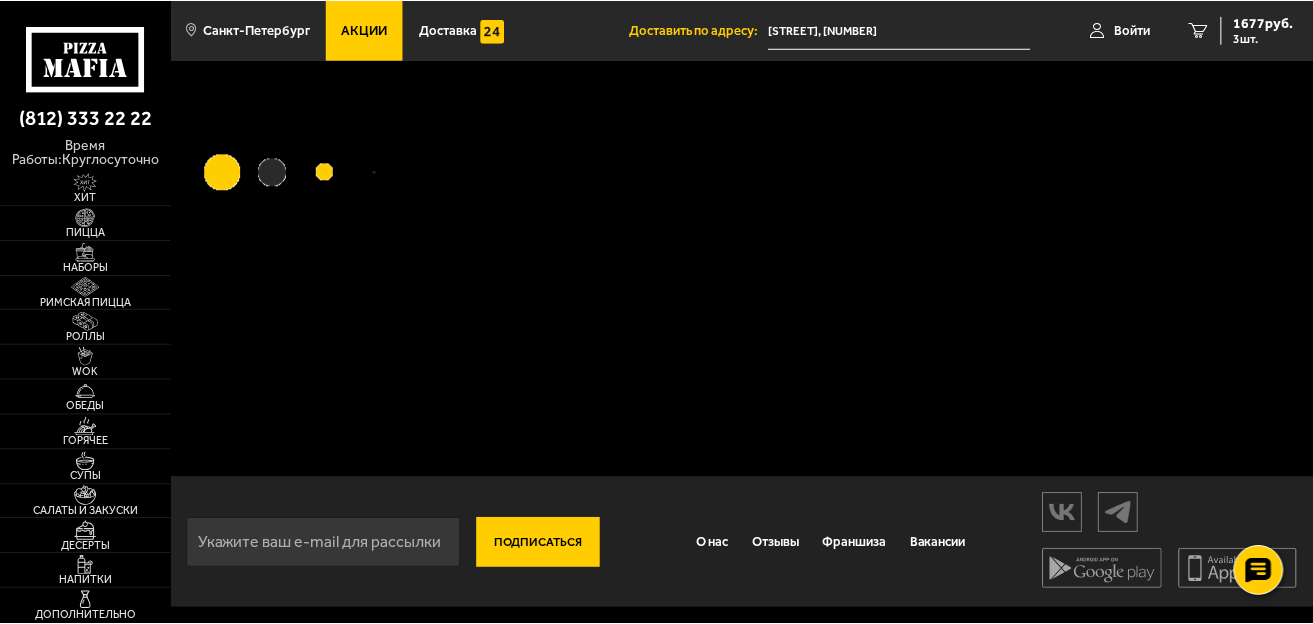 scroll, scrollTop: 0, scrollLeft: 0, axis: both 